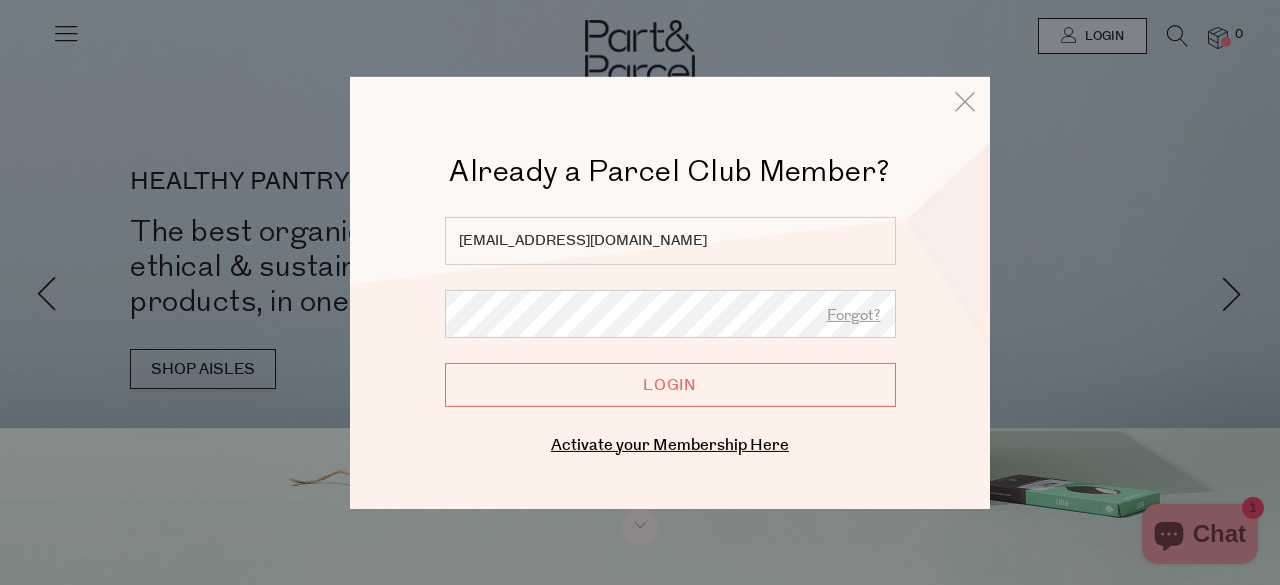 scroll, scrollTop: 0, scrollLeft: 0, axis: both 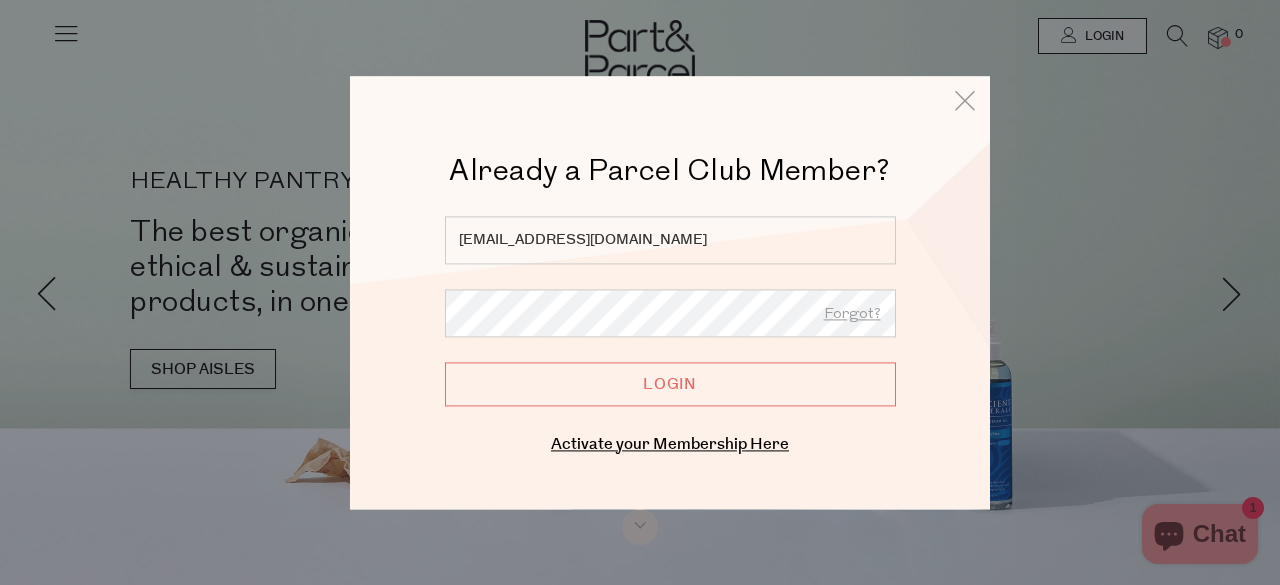 click on "Login" at bounding box center [670, 384] 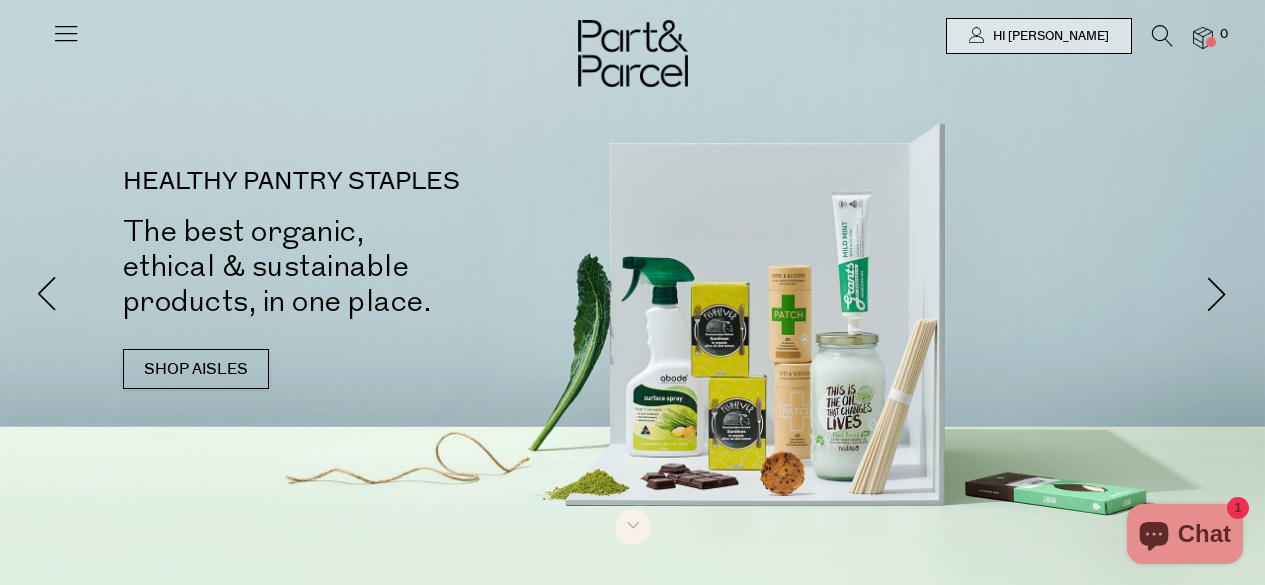 scroll, scrollTop: 0, scrollLeft: 0, axis: both 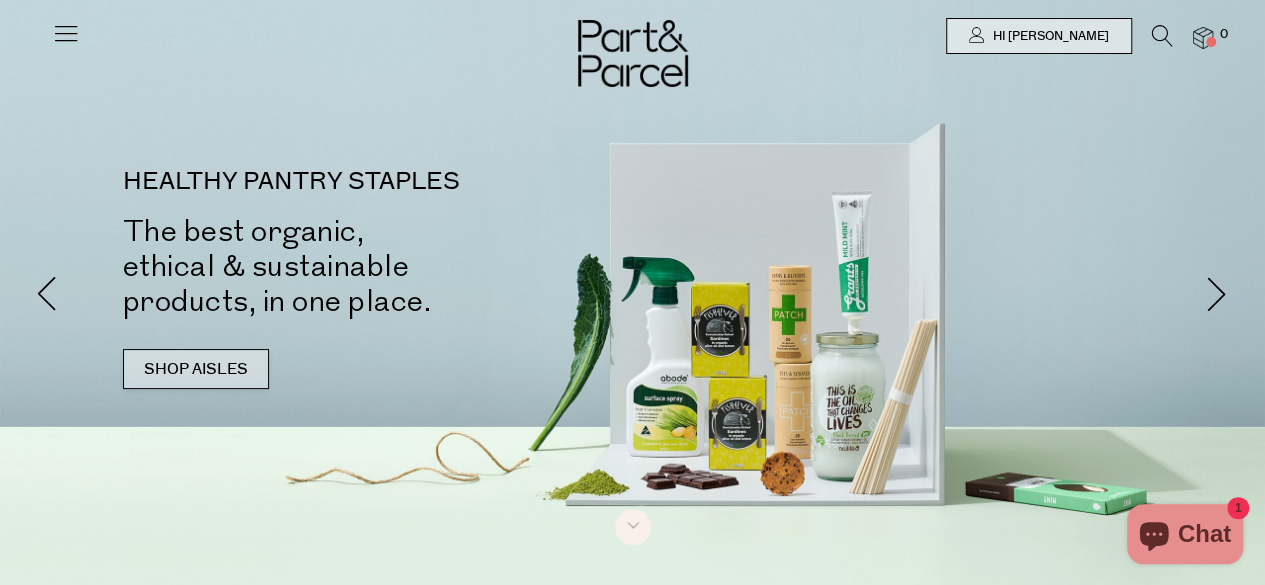 click on "SHOP AISLES" at bounding box center (196, 369) 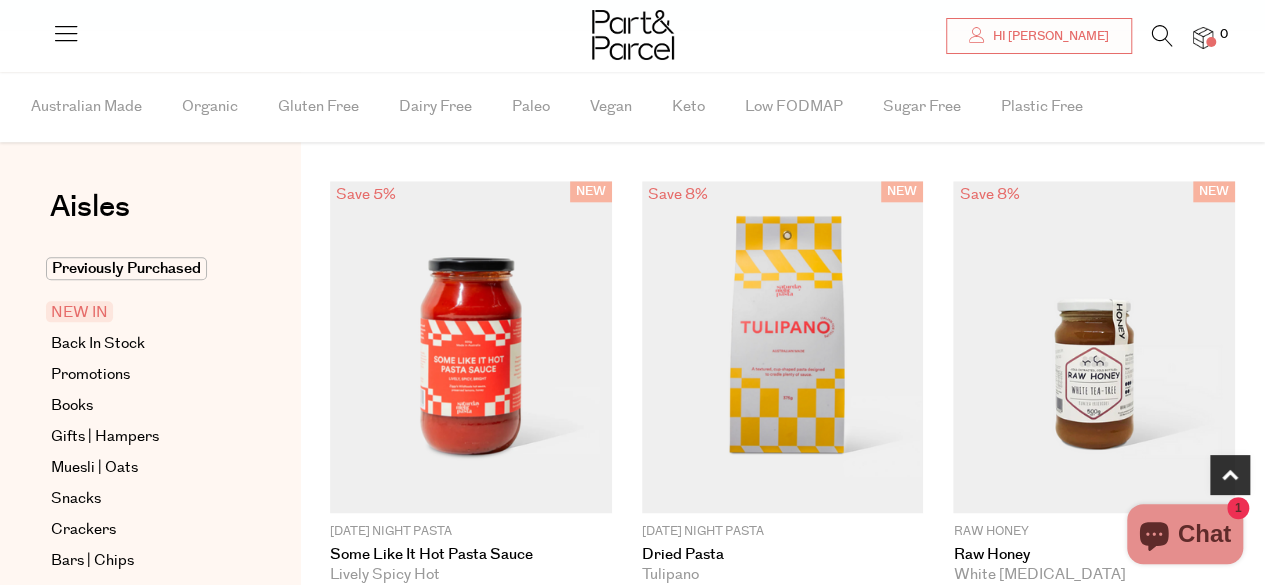 scroll, scrollTop: 1030, scrollLeft: 0, axis: vertical 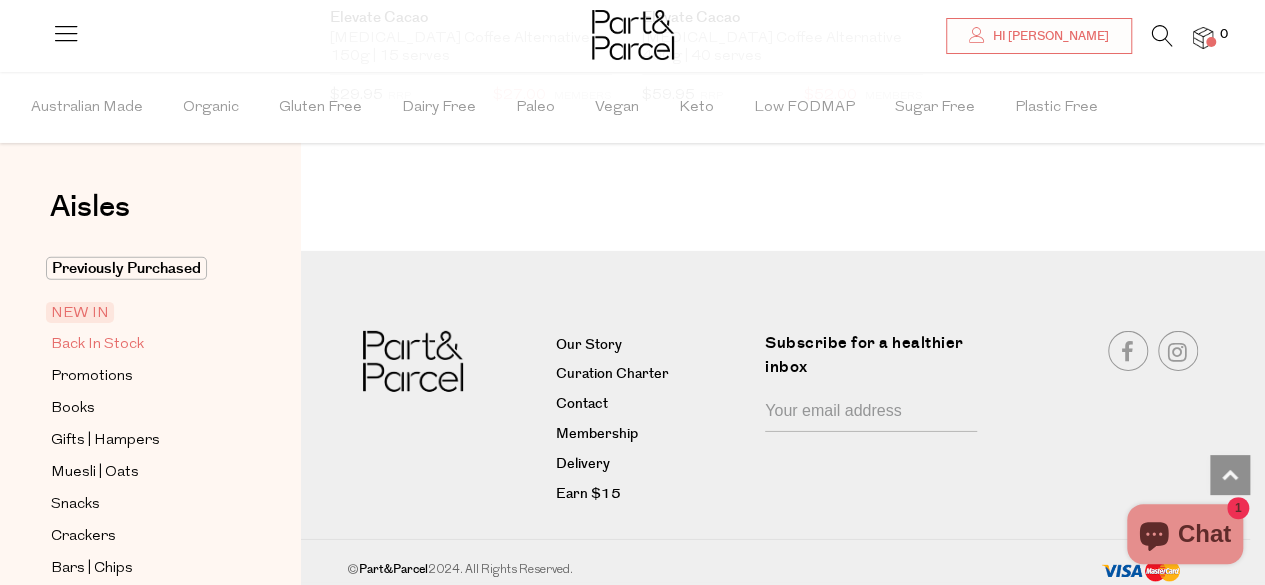 click on "Back In Stock" at bounding box center [97, 345] 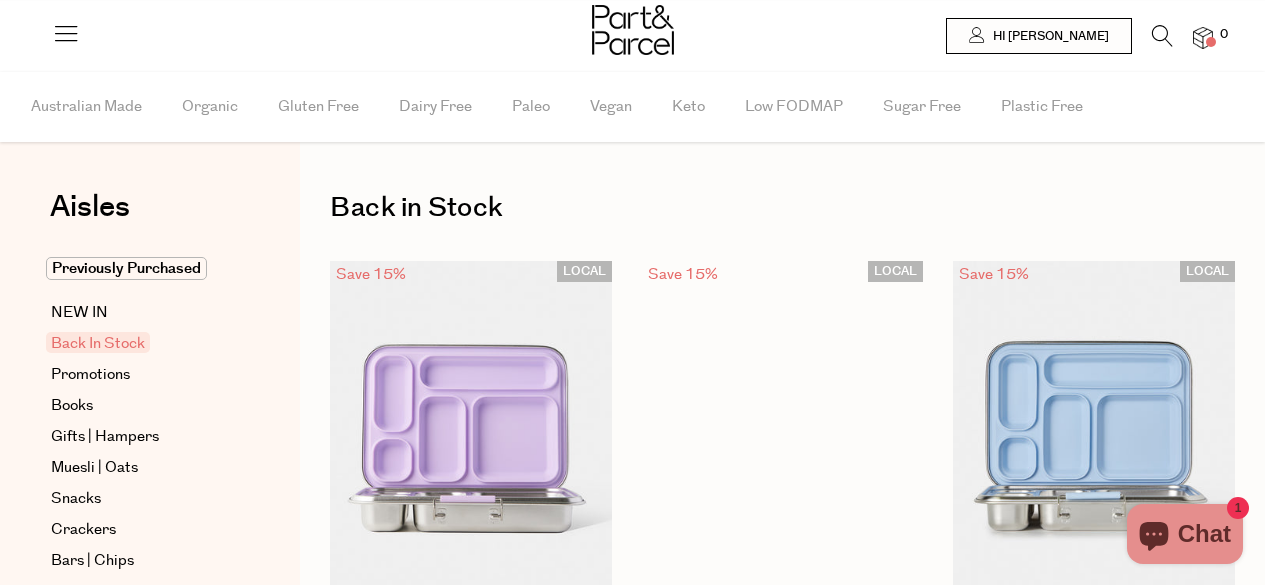 scroll, scrollTop: 0, scrollLeft: 0, axis: both 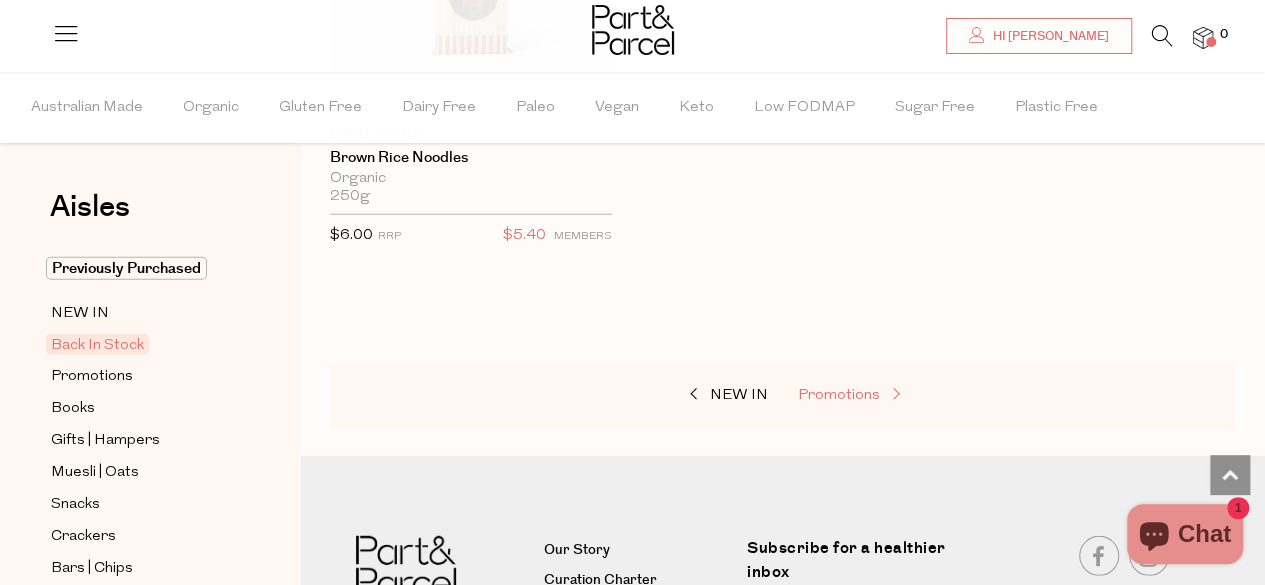 click on "Promotions" at bounding box center (839, 395) 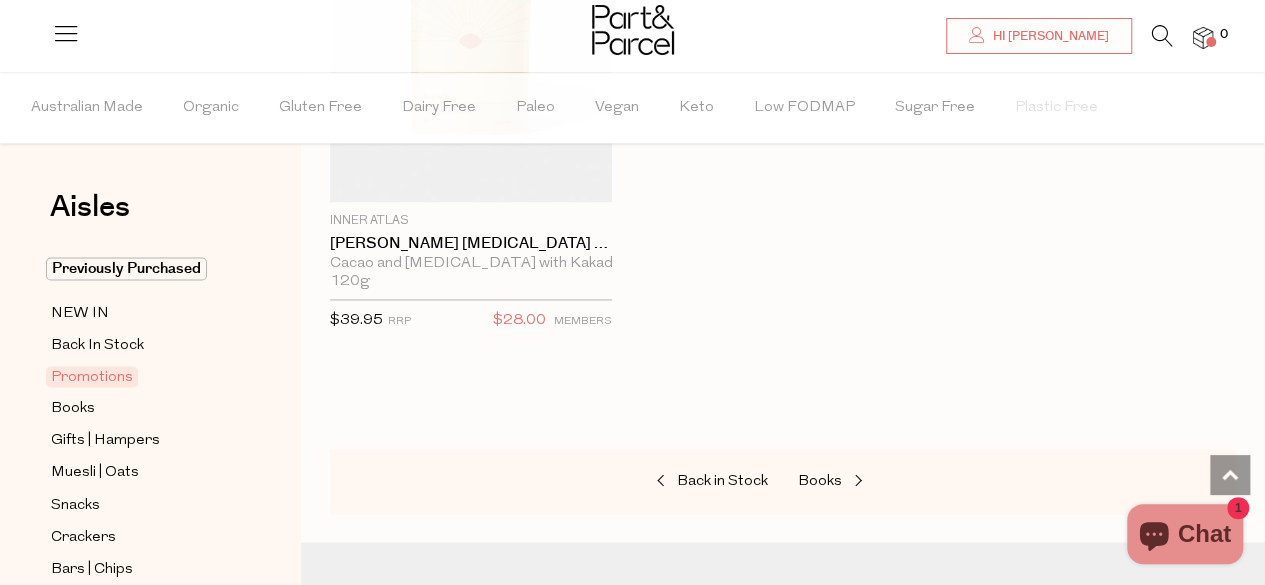 scroll, scrollTop: 1693, scrollLeft: 0, axis: vertical 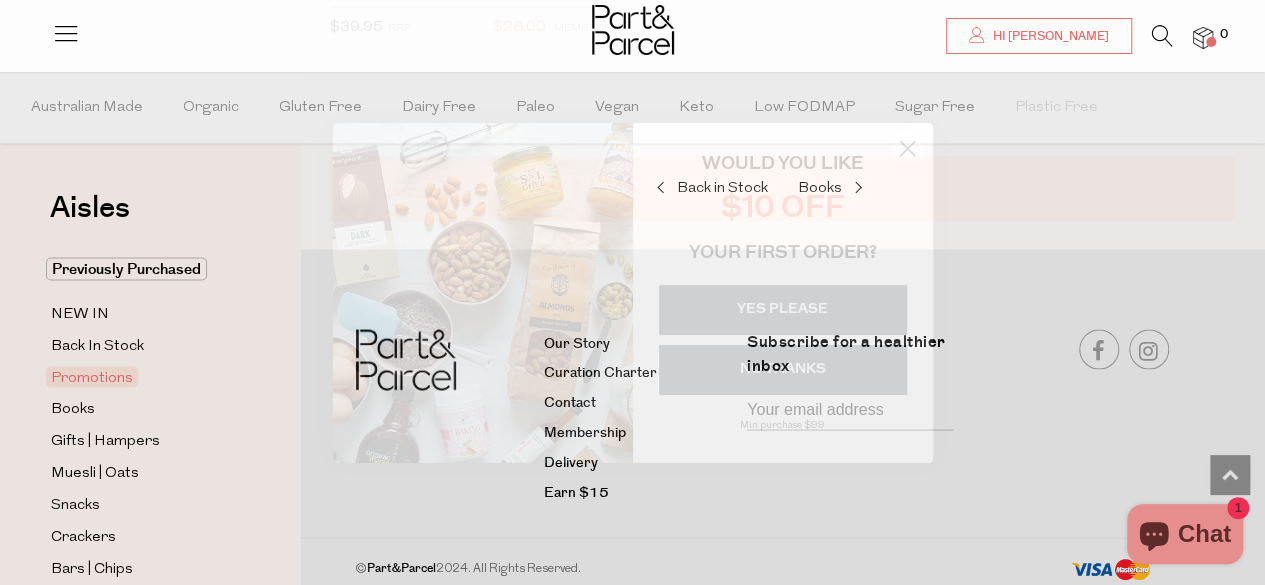 click on "WOULD YOU LIKE" at bounding box center (783, 165) 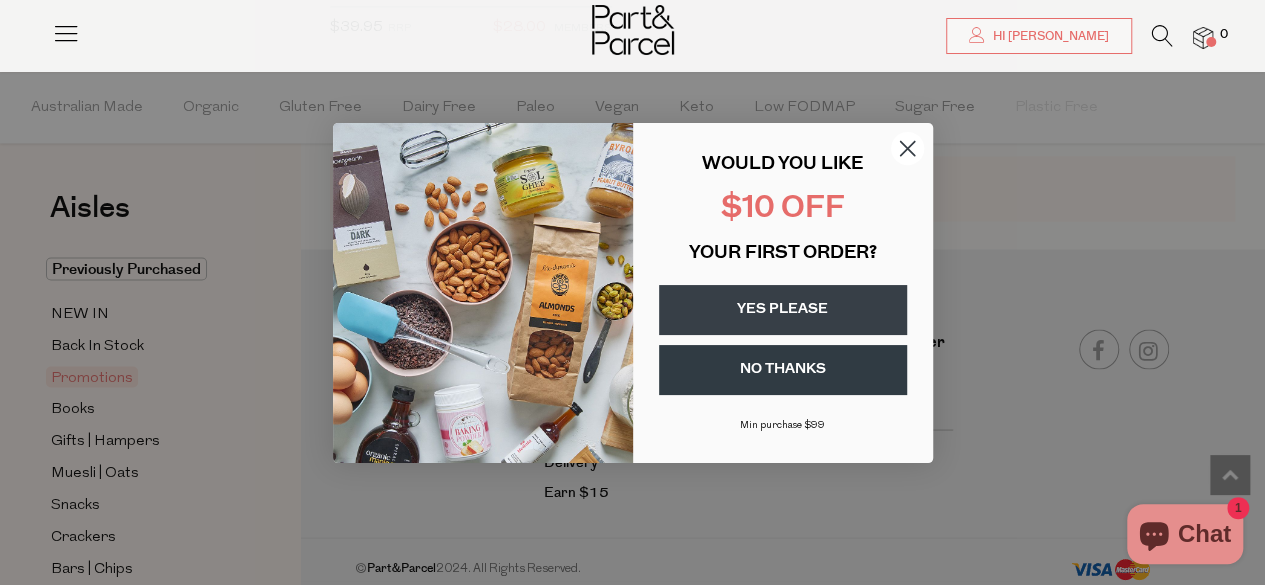 click 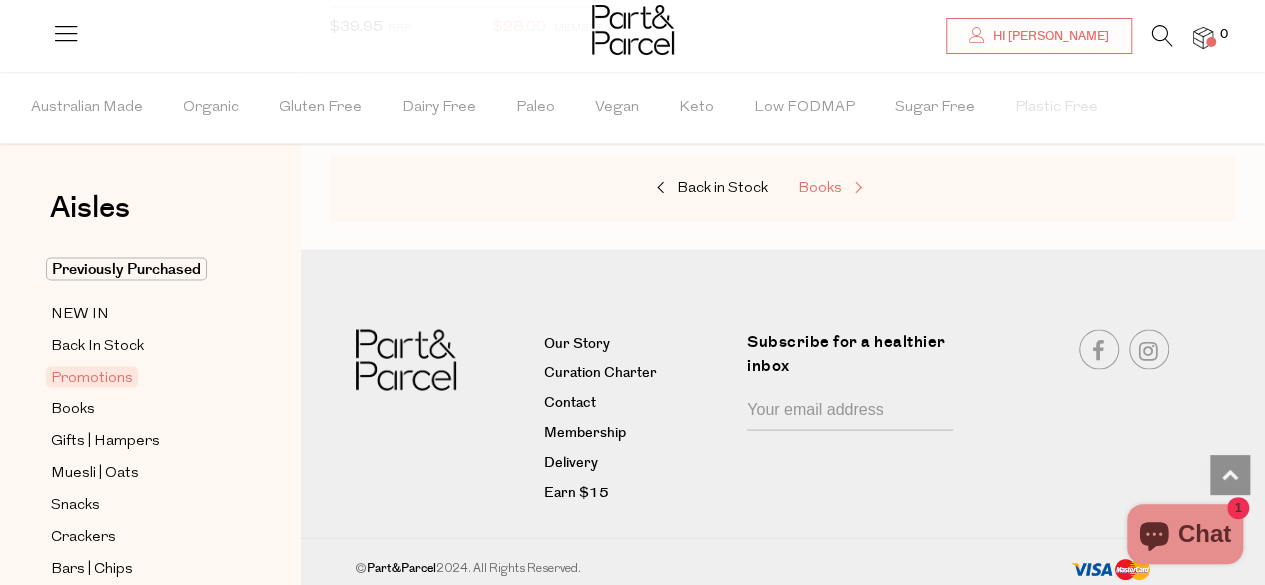 click on "Books" at bounding box center (820, 188) 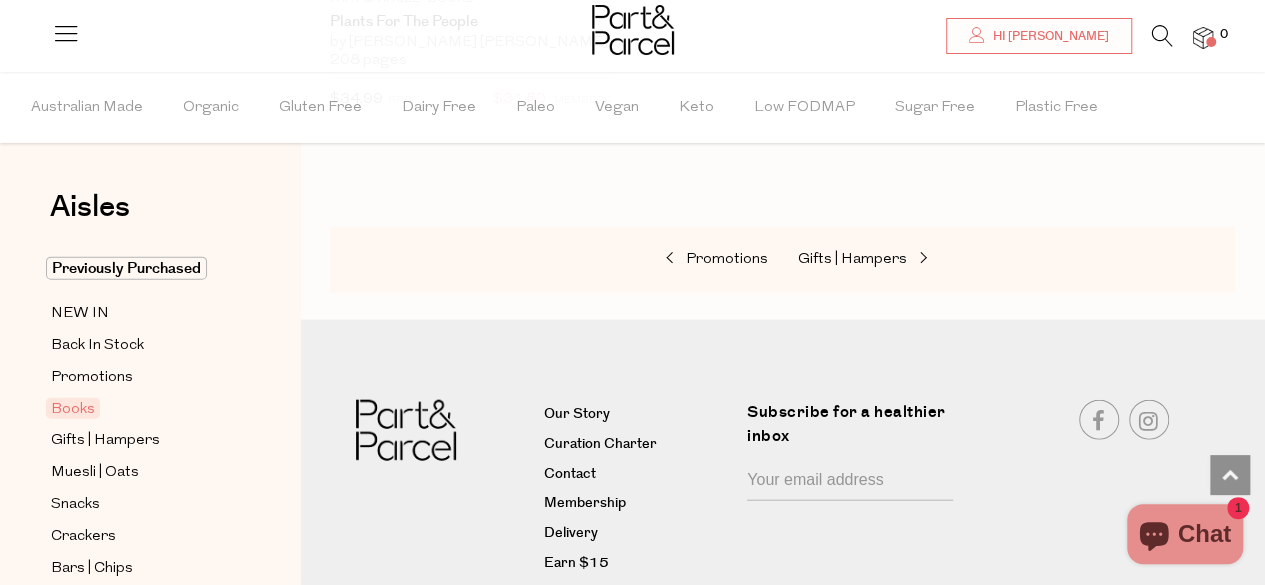 scroll, scrollTop: 2096, scrollLeft: 0, axis: vertical 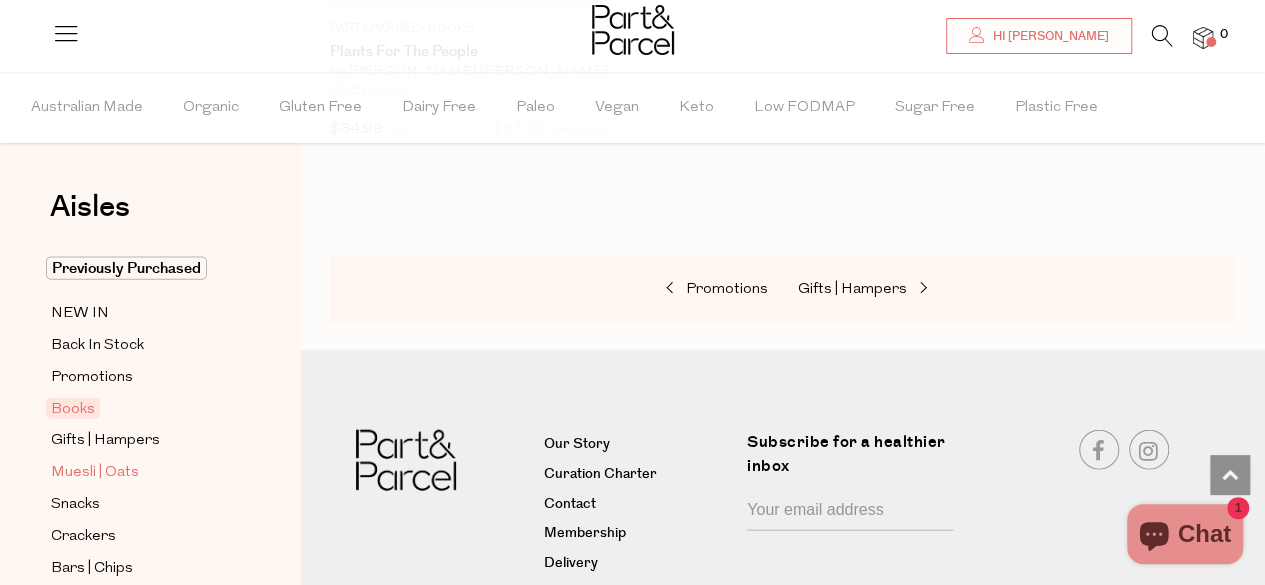 click on "Muesli | Oats" at bounding box center [95, 473] 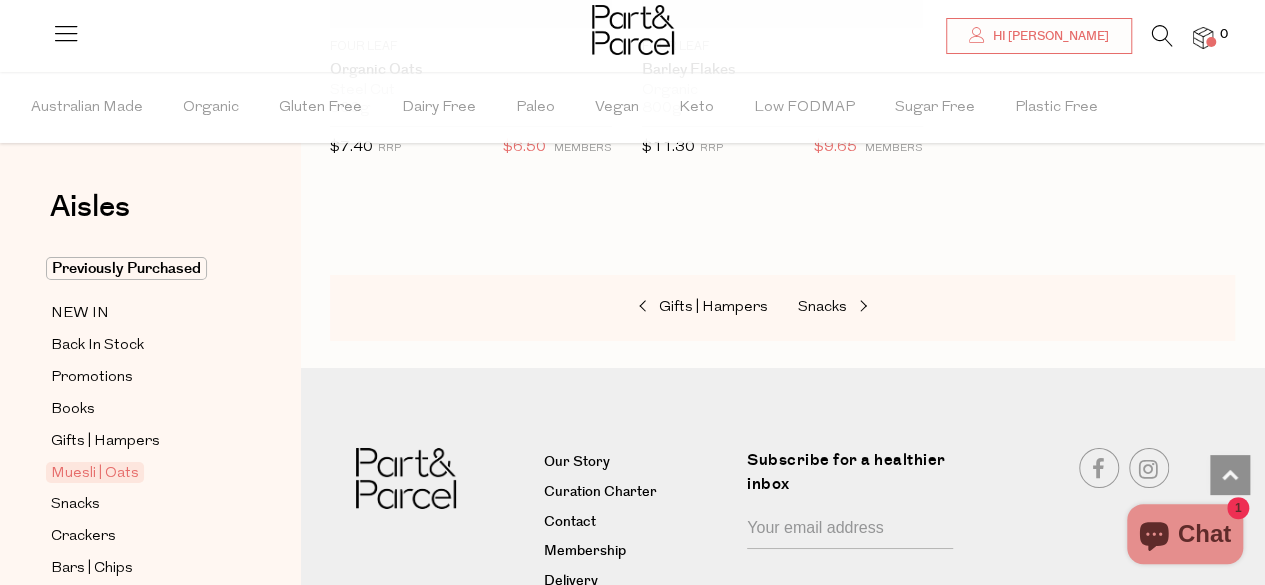 scroll, scrollTop: 7134, scrollLeft: 0, axis: vertical 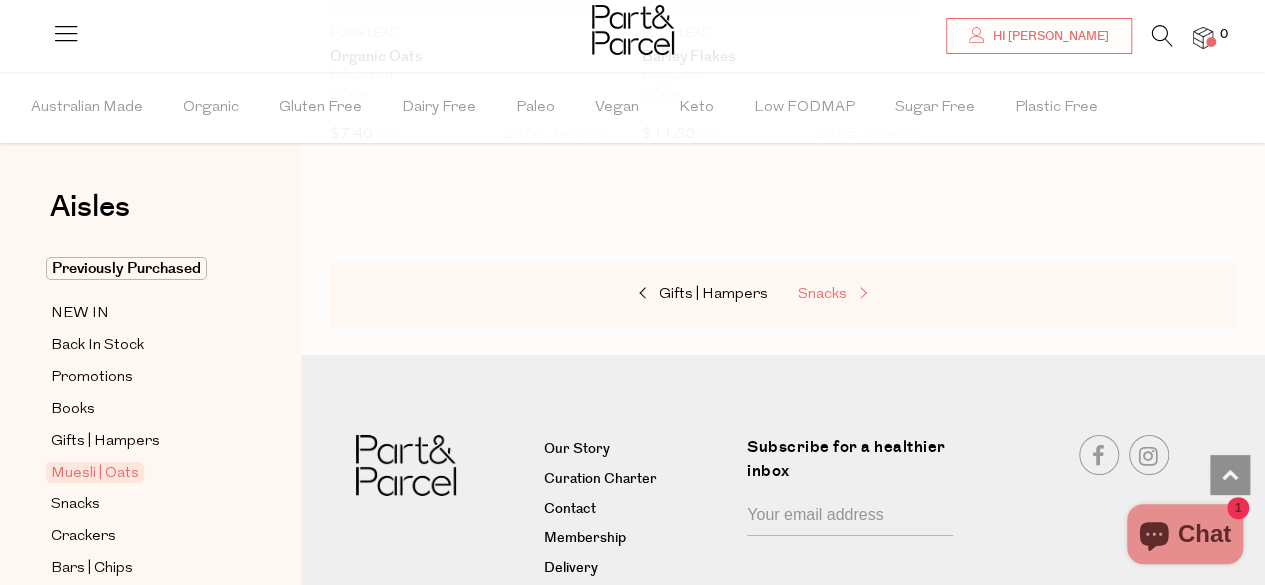 click on "Snacks" at bounding box center [822, 294] 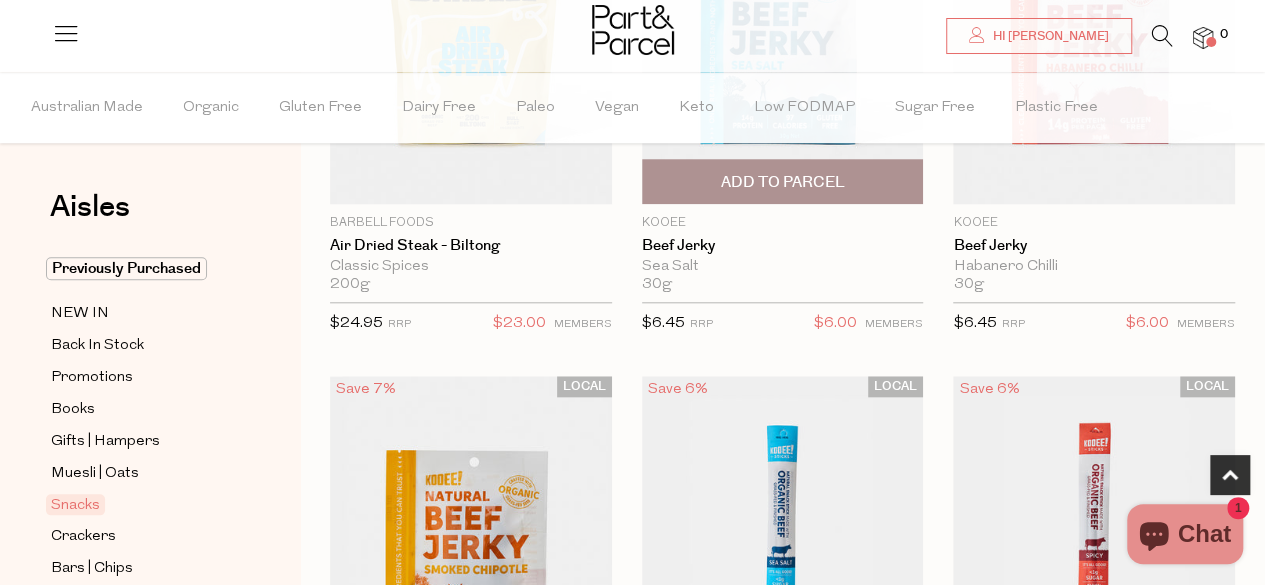 scroll, scrollTop: 800, scrollLeft: 0, axis: vertical 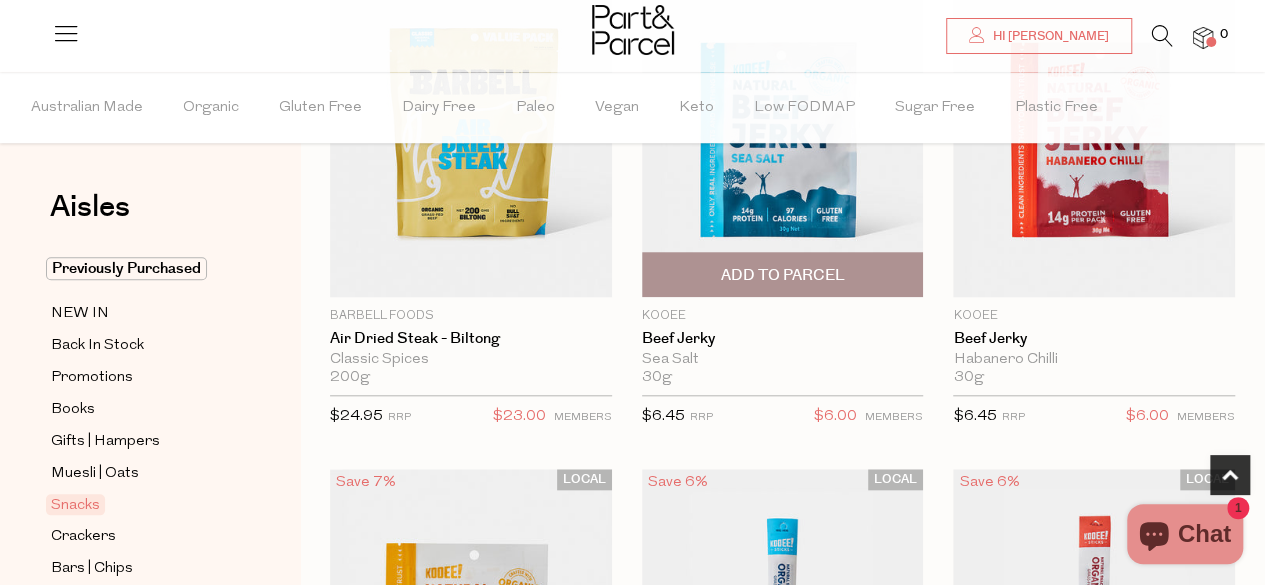 click on "Add To Parcel" at bounding box center (782, 275) 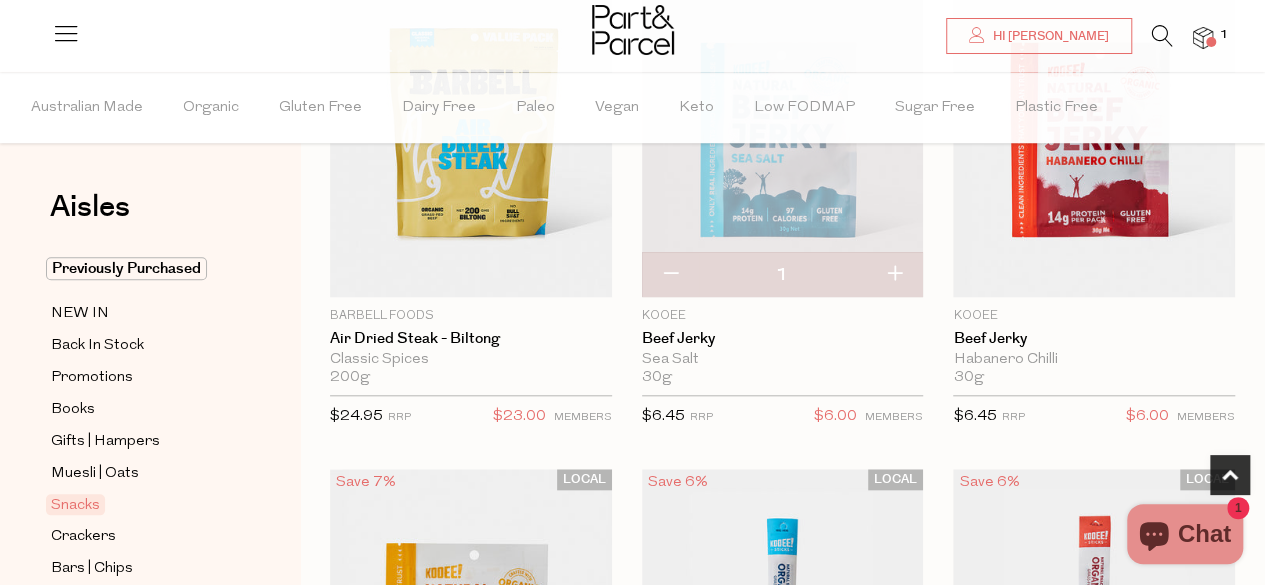 click at bounding box center (894, 275) 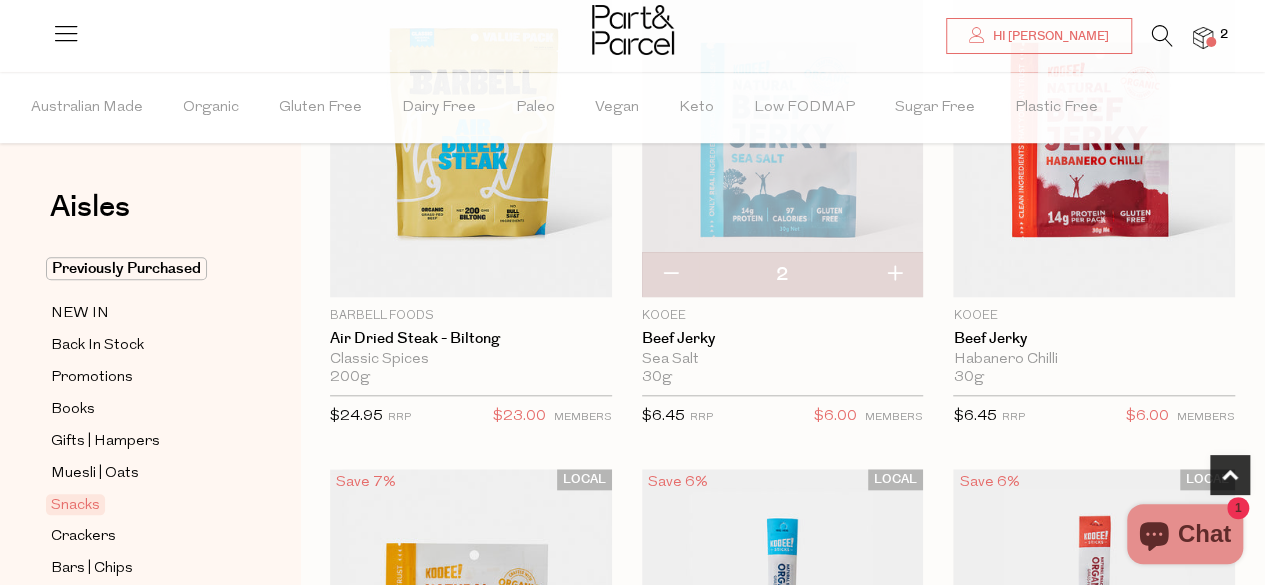 click at bounding box center (894, 275) 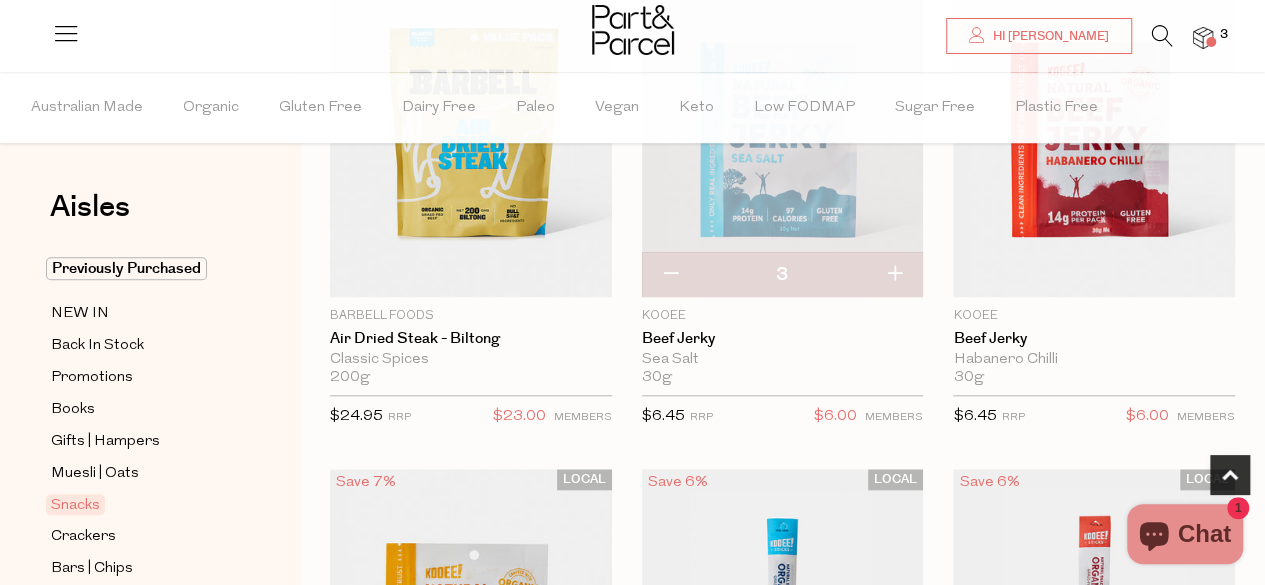 click at bounding box center [894, 275] 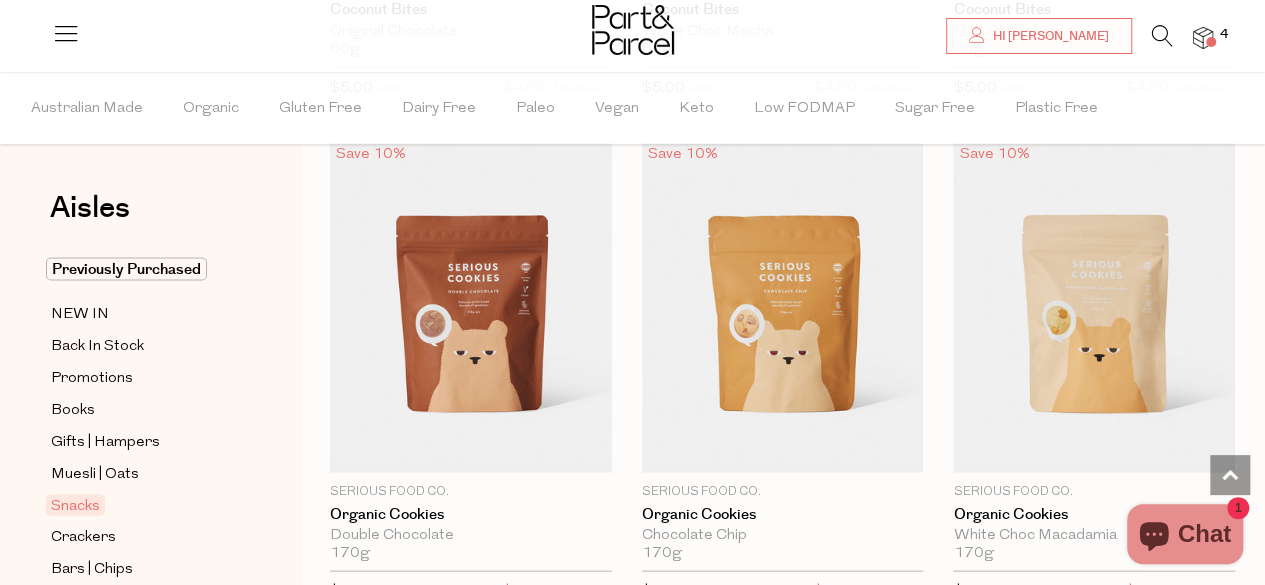 scroll, scrollTop: 5700, scrollLeft: 0, axis: vertical 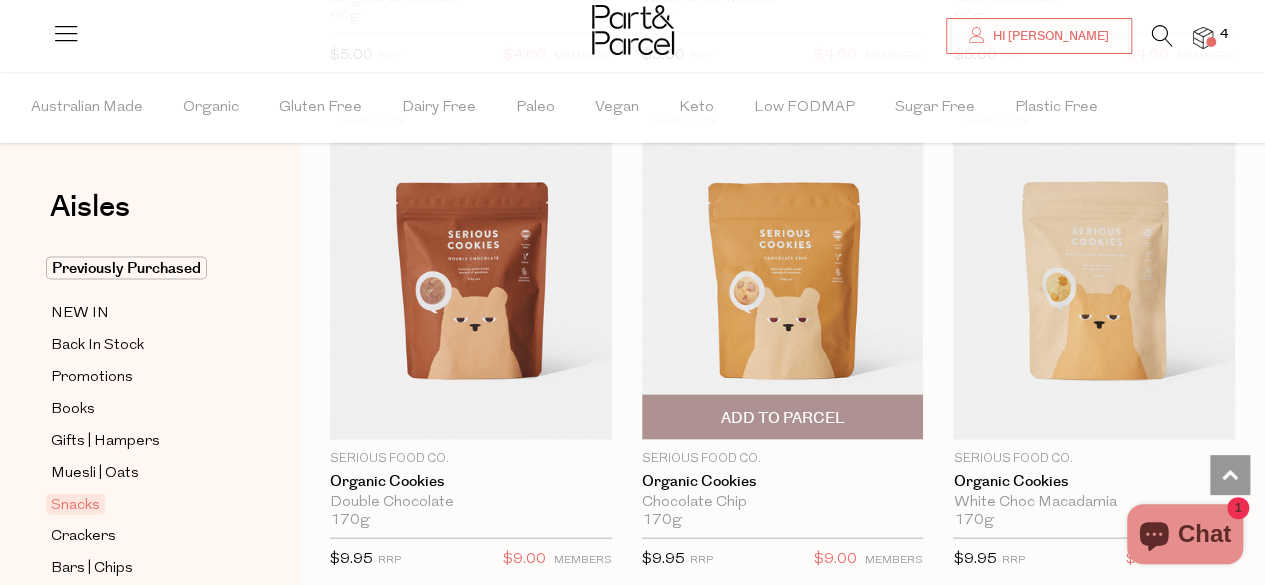 click on "Add To Parcel" at bounding box center (782, 418) 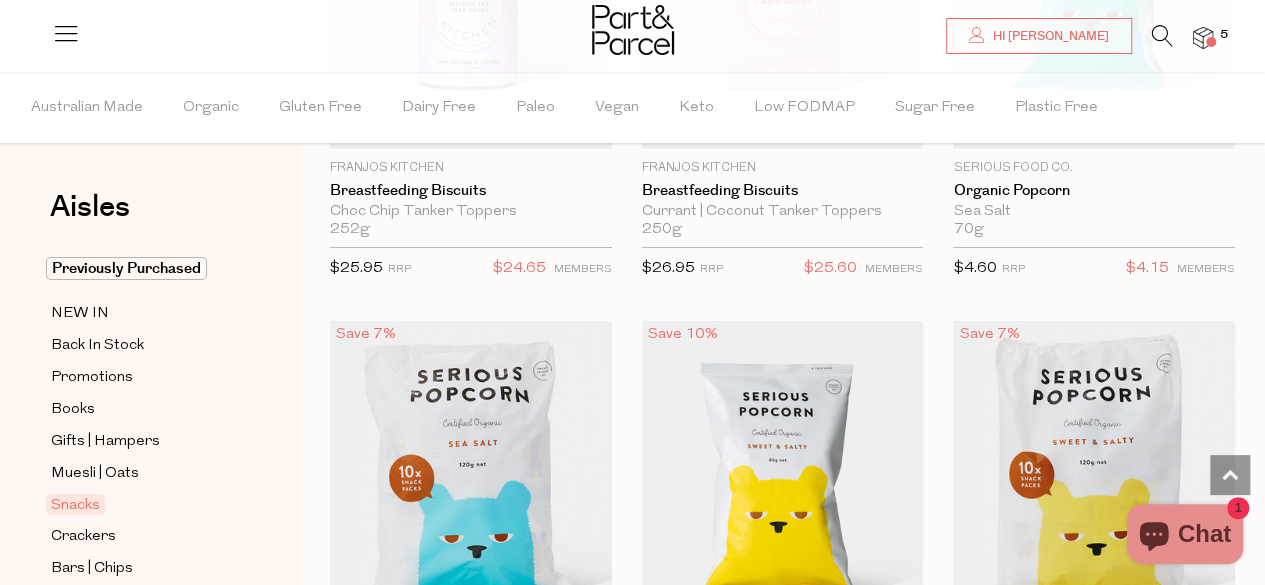 scroll, scrollTop: 7200, scrollLeft: 0, axis: vertical 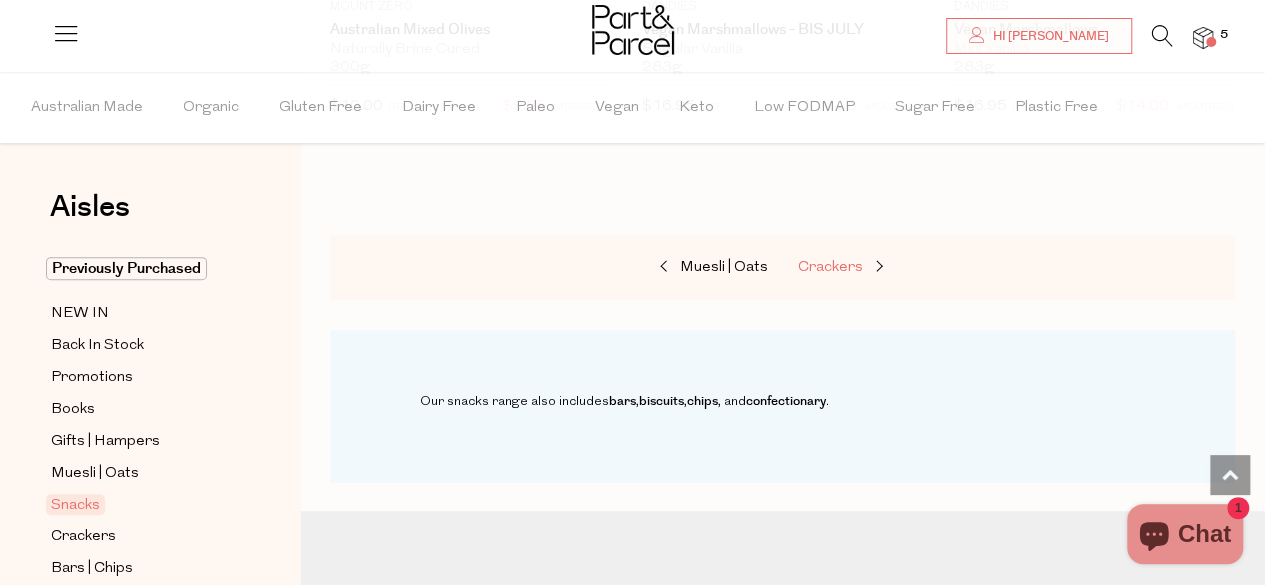 click on "Crackers" at bounding box center [830, 267] 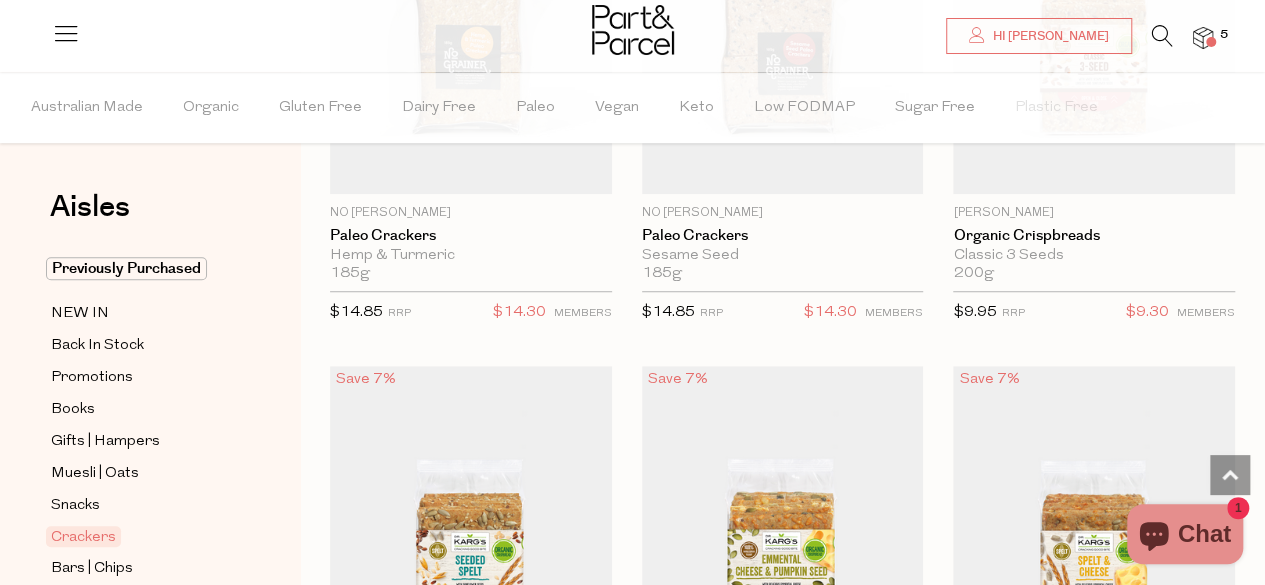 scroll, scrollTop: 4734, scrollLeft: 0, axis: vertical 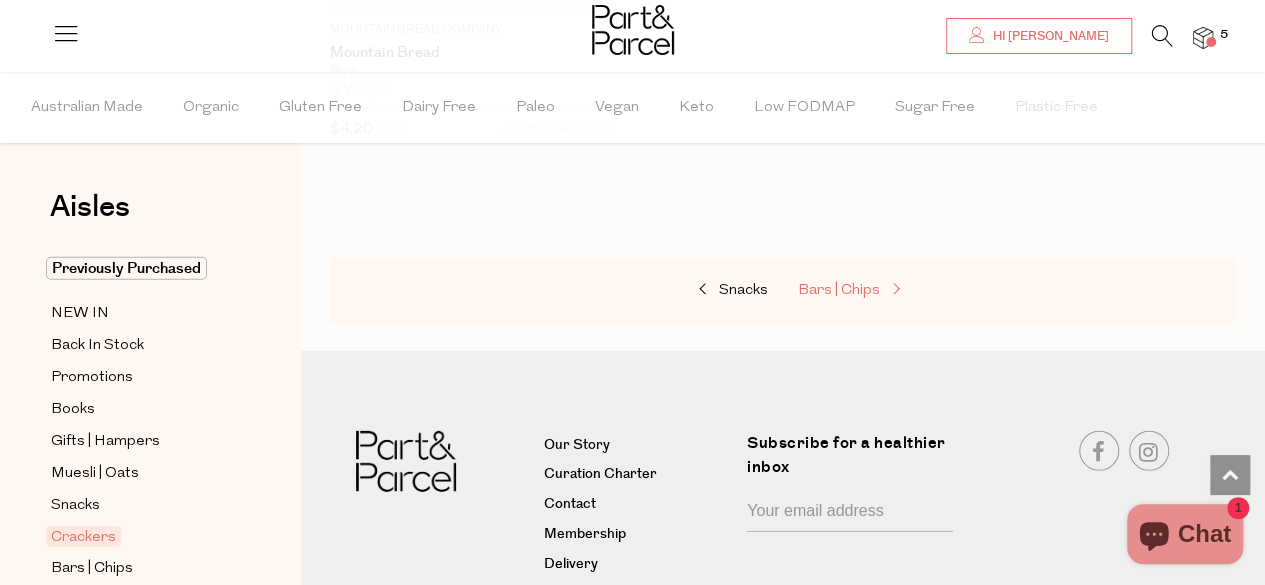 click on "Bars | Chips" at bounding box center [839, 290] 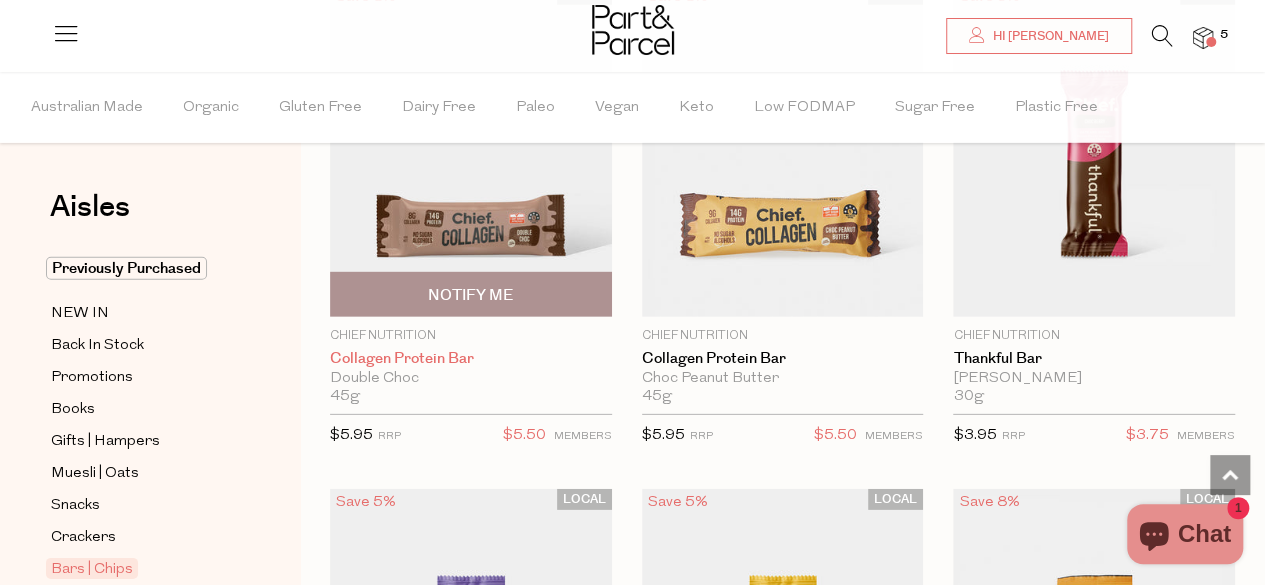 scroll, scrollTop: 2800, scrollLeft: 0, axis: vertical 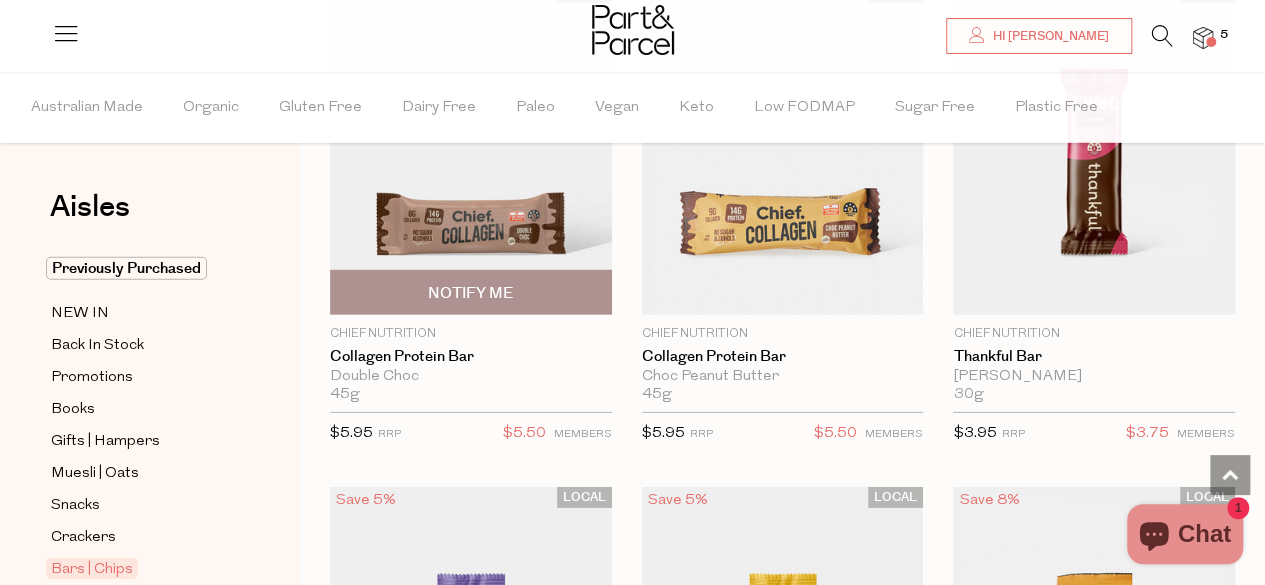 click on "Notify Me" at bounding box center [470, 293] 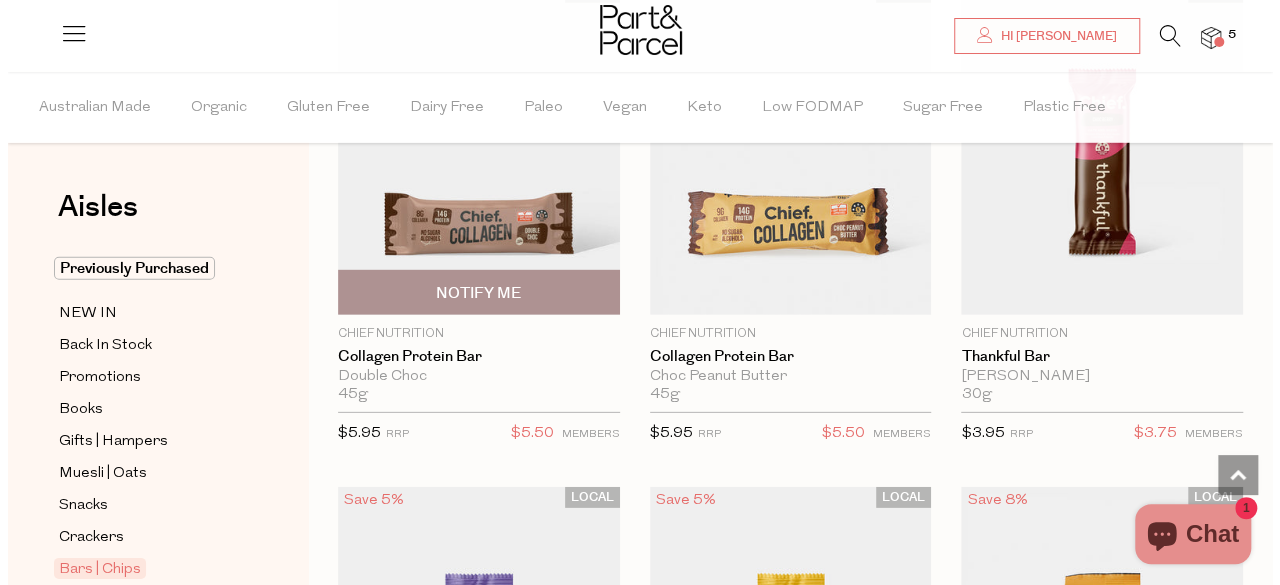 scroll, scrollTop: 2830, scrollLeft: 0, axis: vertical 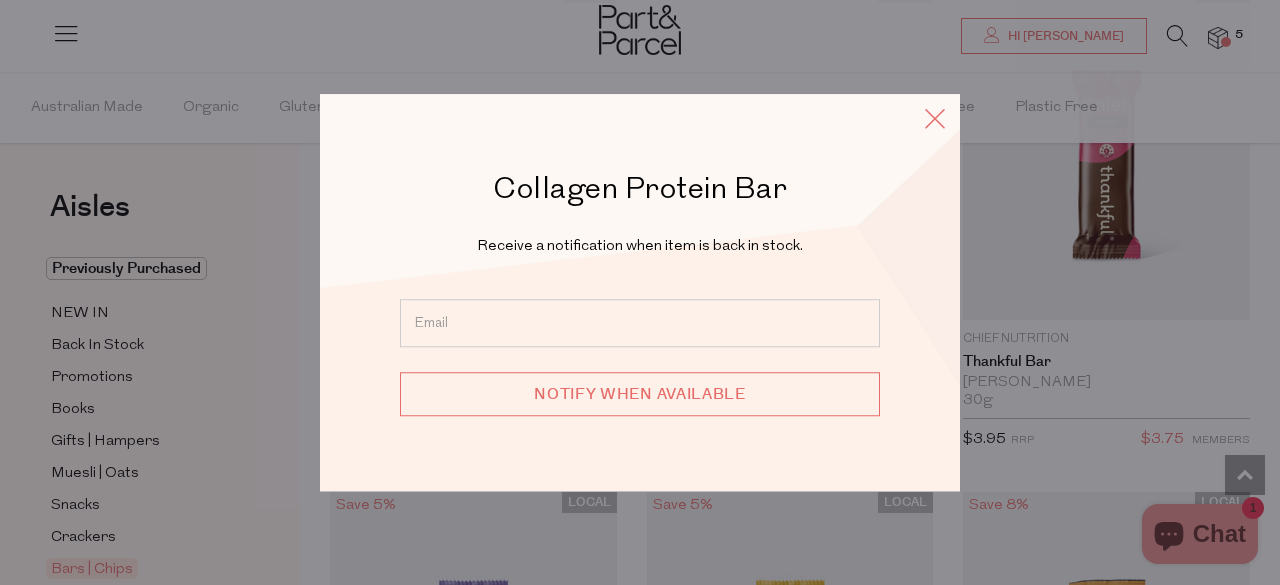 click at bounding box center [935, 118] 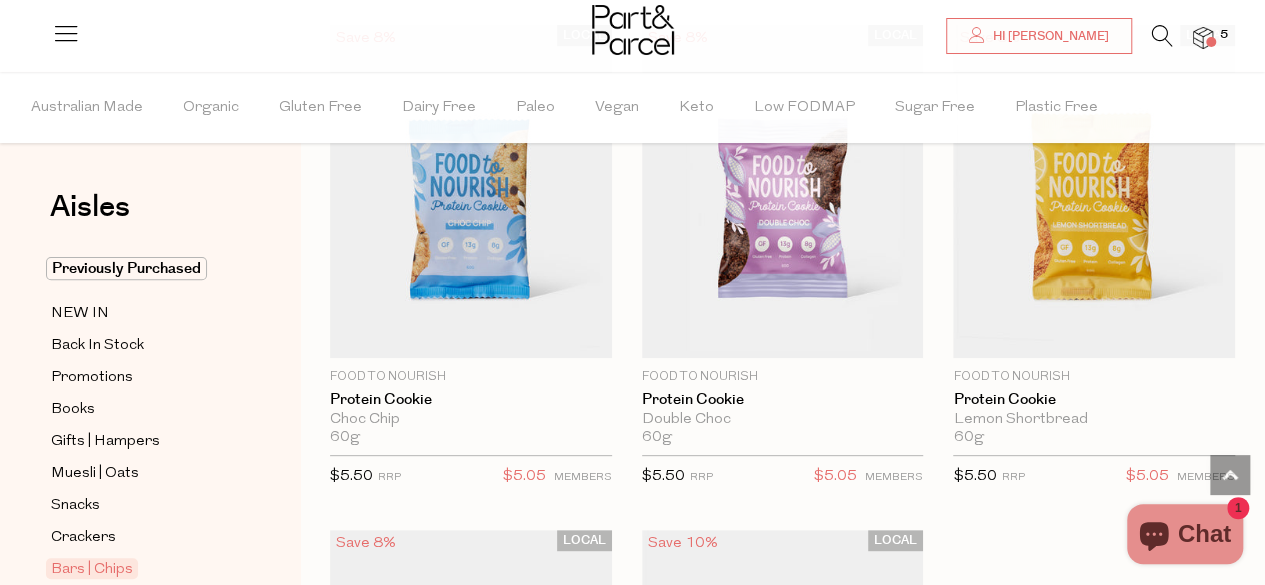 scroll, scrollTop: 8100, scrollLeft: 0, axis: vertical 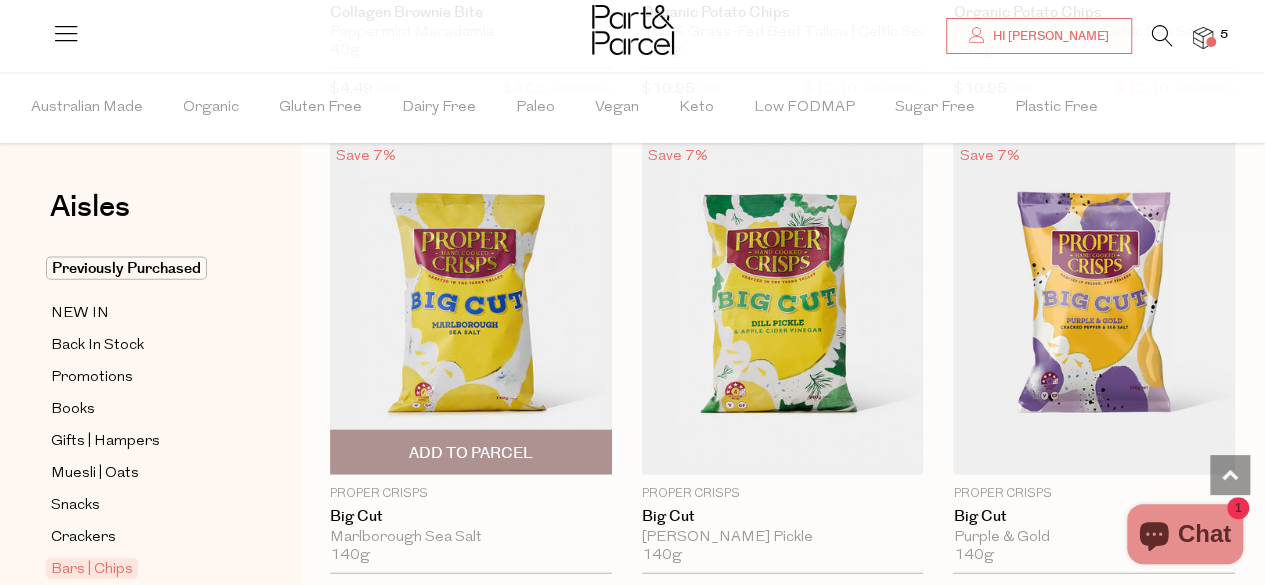click on "Add To Parcel" at bounding box center (471, 453) 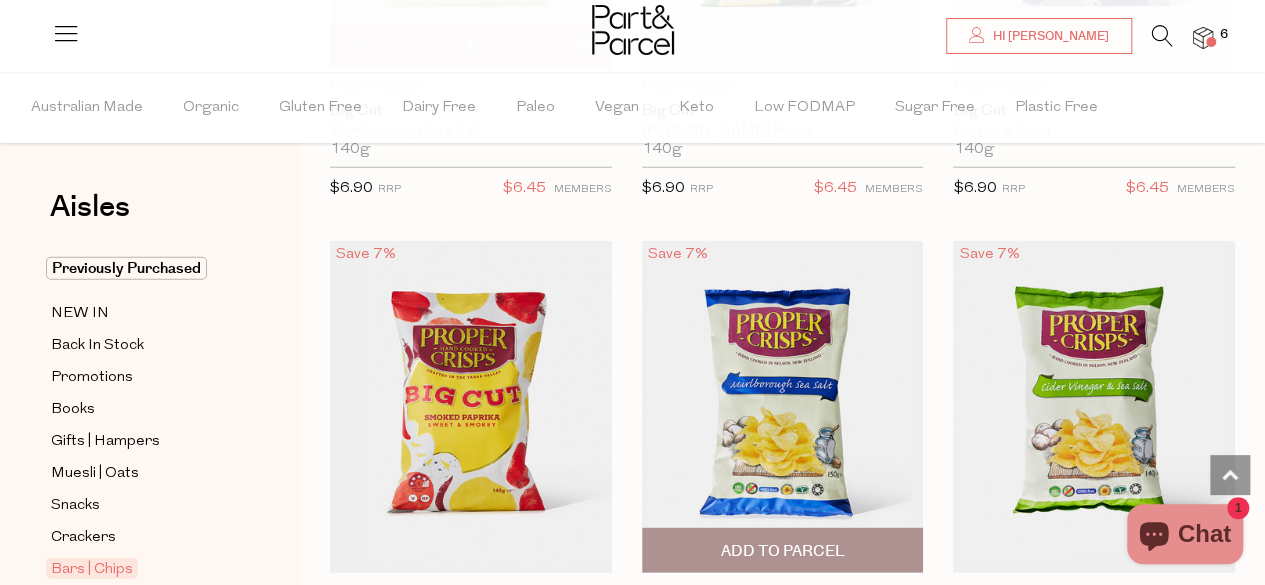 scroll, scrollTop: 9800, scrollLeft: 0, axis: vertical 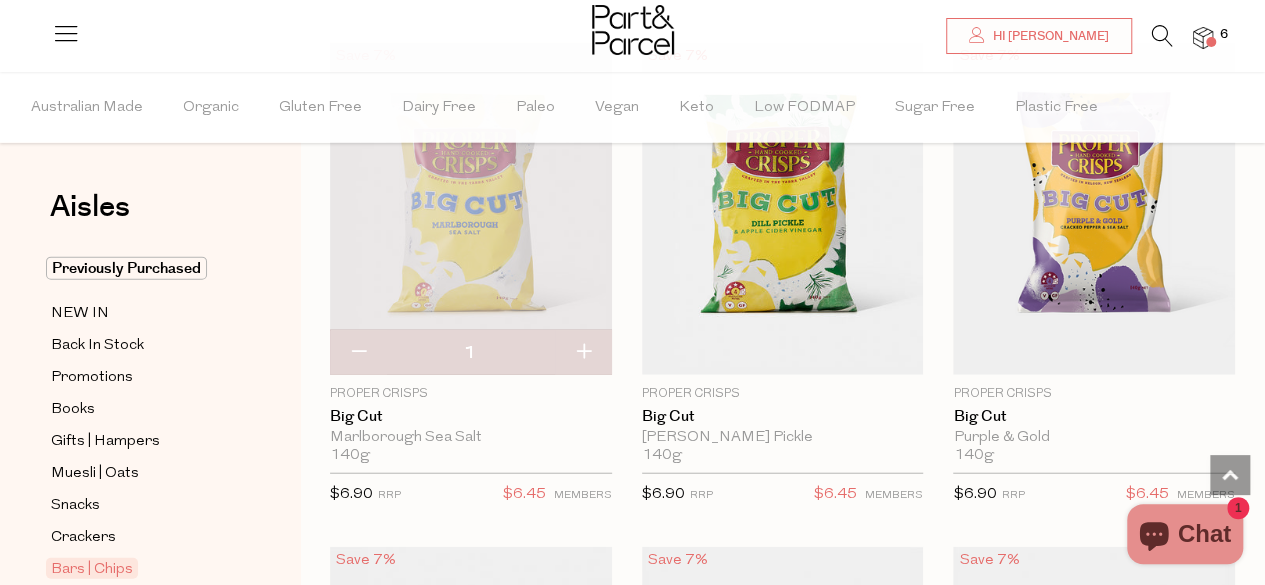 click at bounding box center [358, 353] 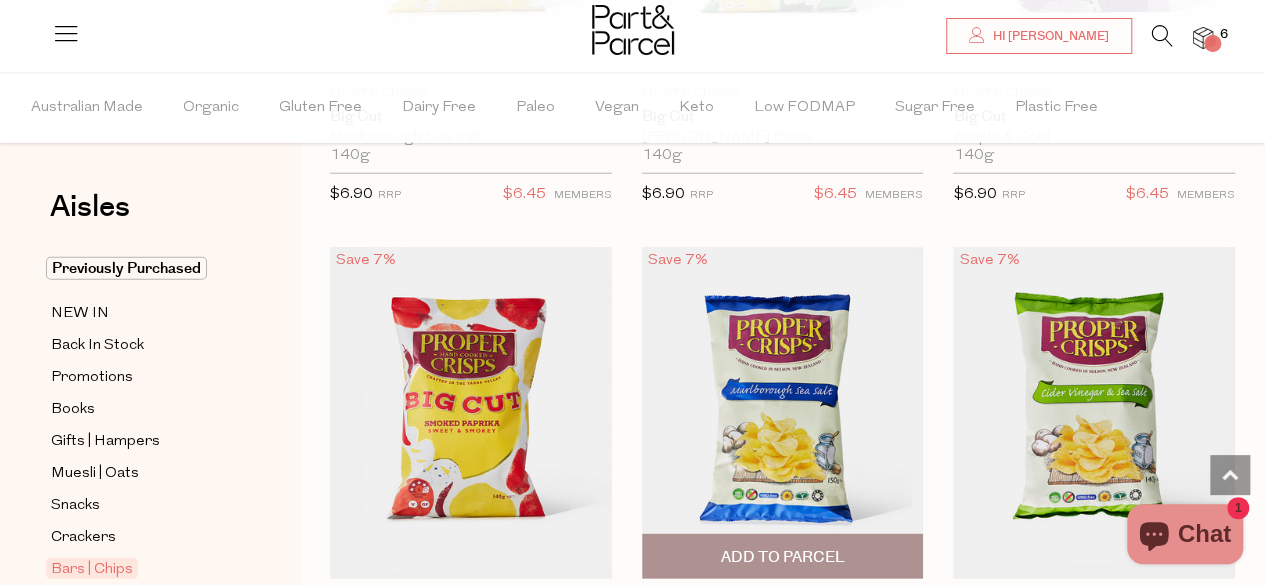 scroll, scrollTop: 10300, scrollLeft: 0, axis: vertical 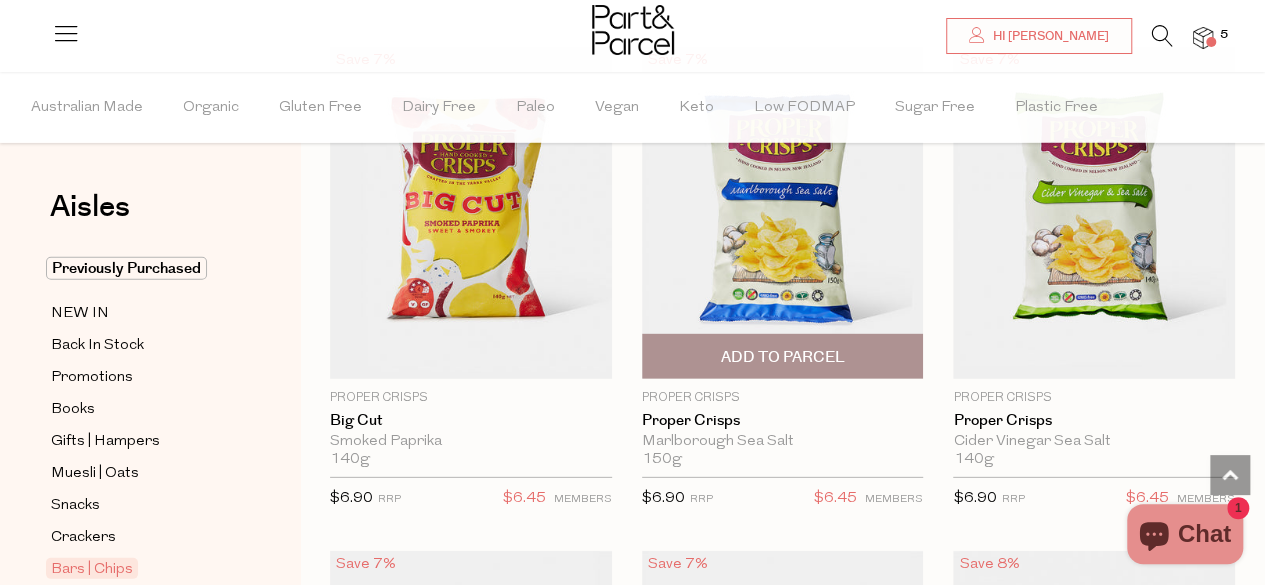 click on "Add To Parcel" at bounding box center [782, 357] 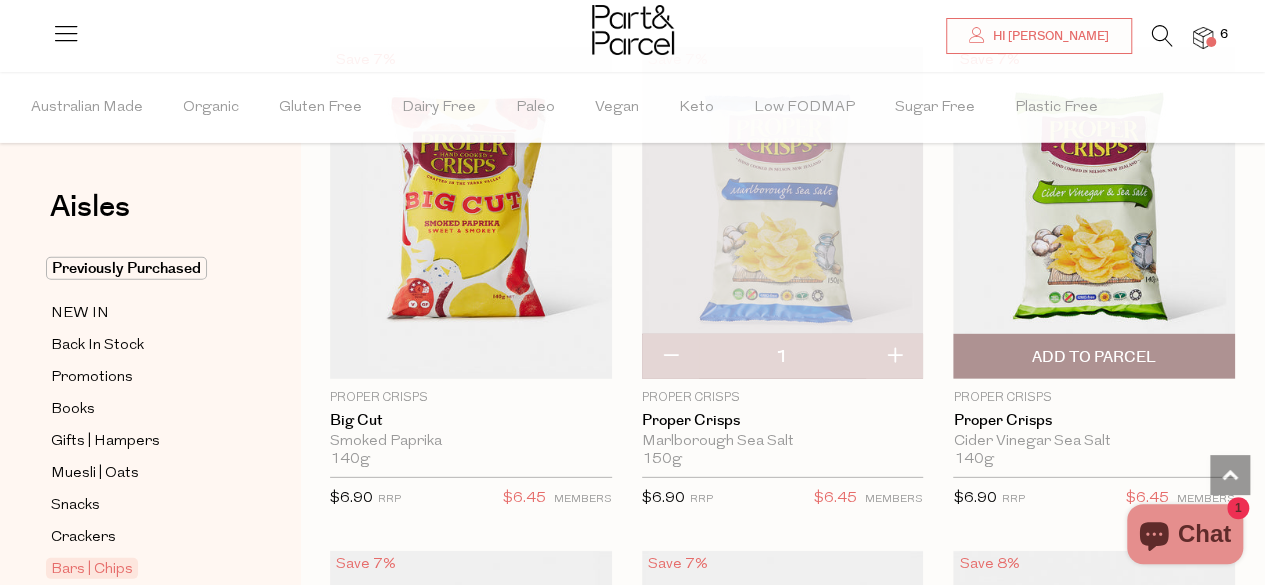 click on "Add To Parcel" at bounding box center [1094, 357] 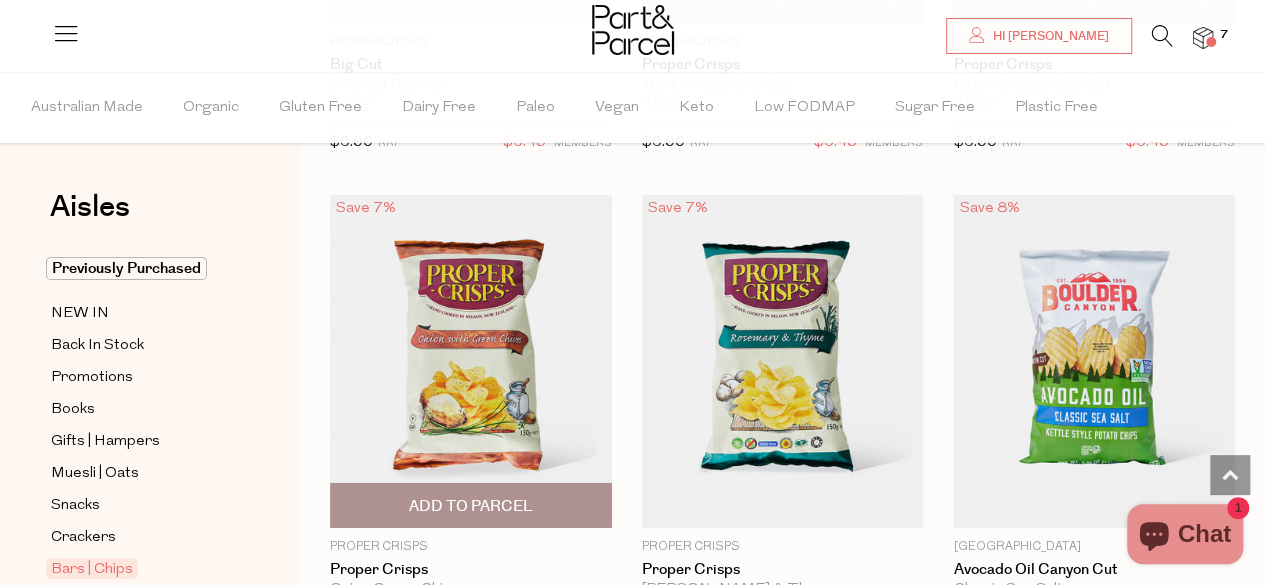 scroll, scrollTop: 10700, scrollLeft: 0, axis: vertical 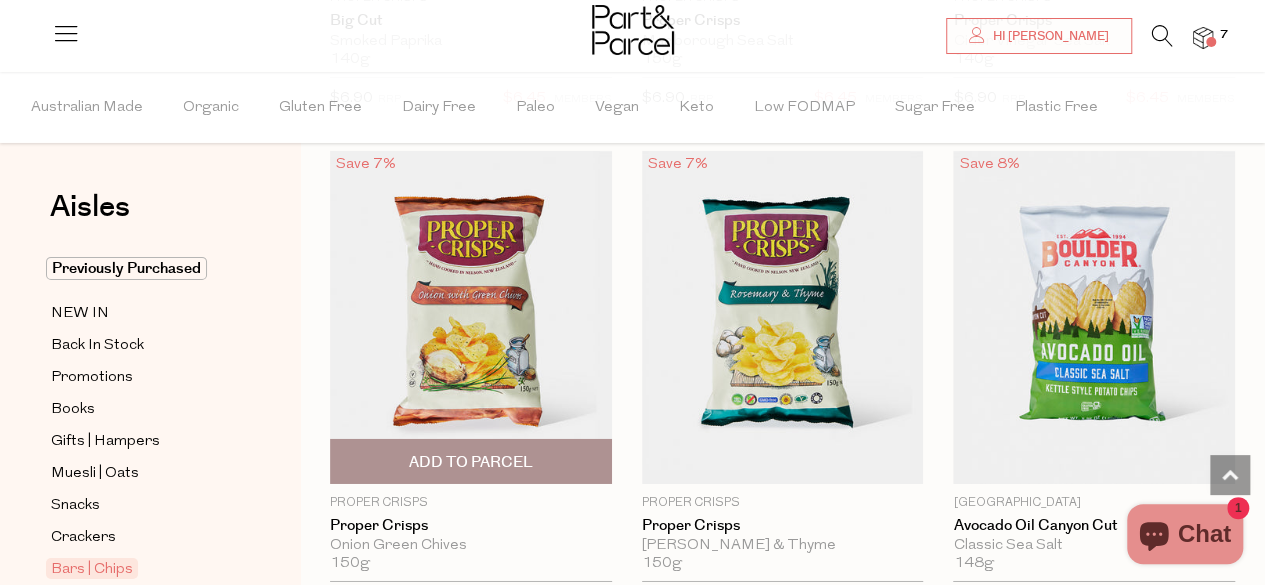 click on "Add To Parcel" at bounding box center (471, 461) 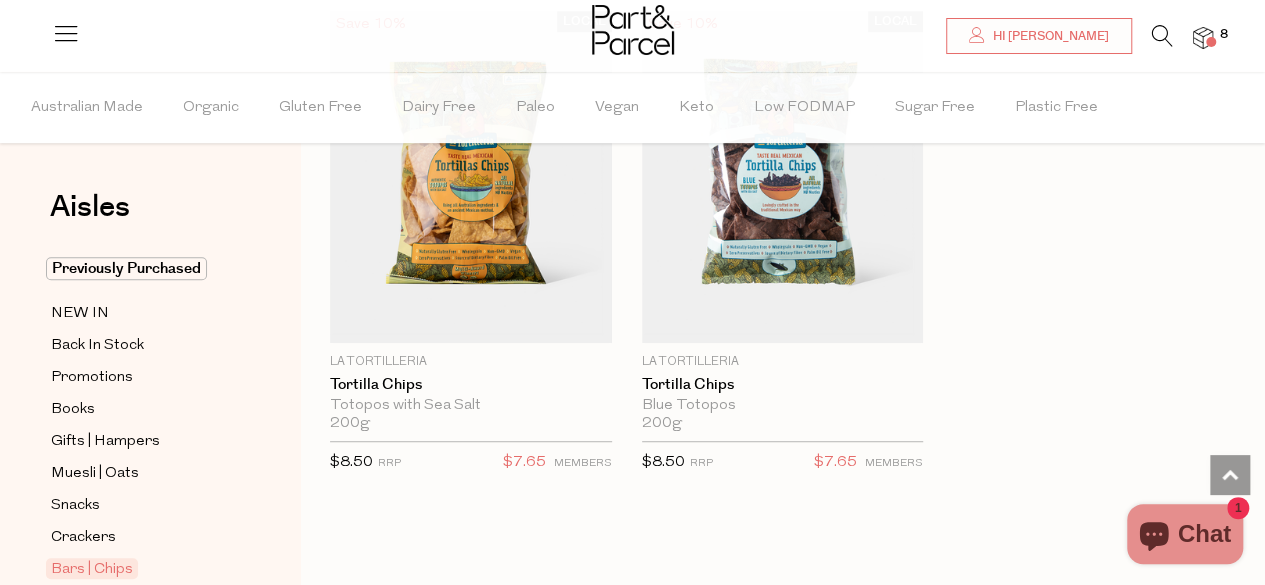 scroll, scrollTop: 11934, scrollLeft: 0, axis: vertical 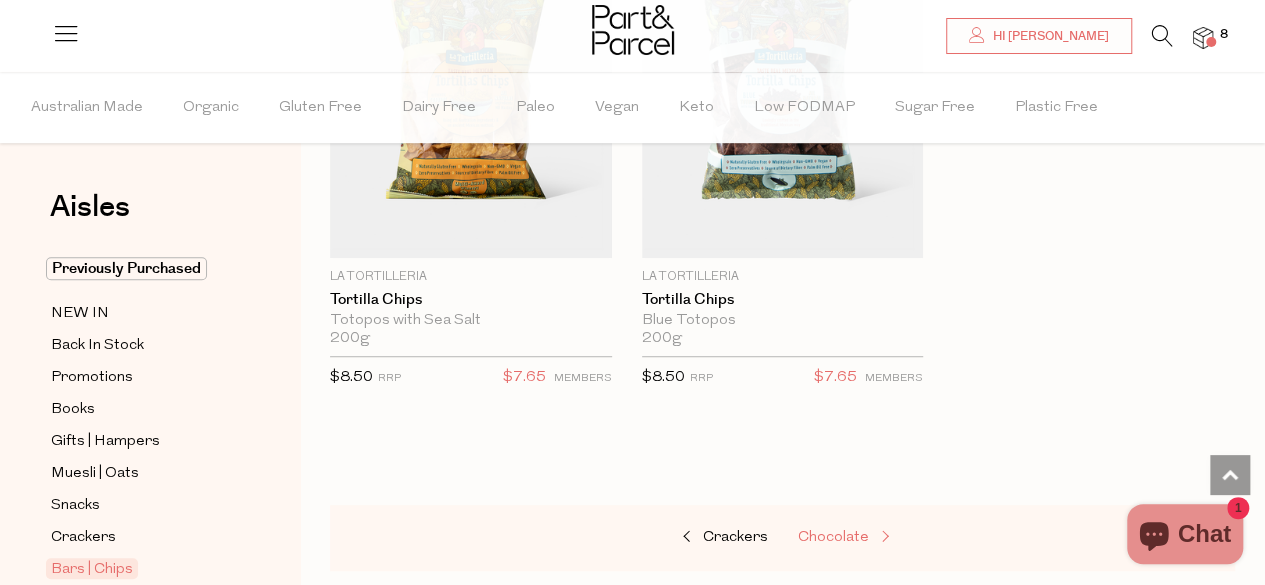 click on "Chocolate" at bounding box center (833, 537) 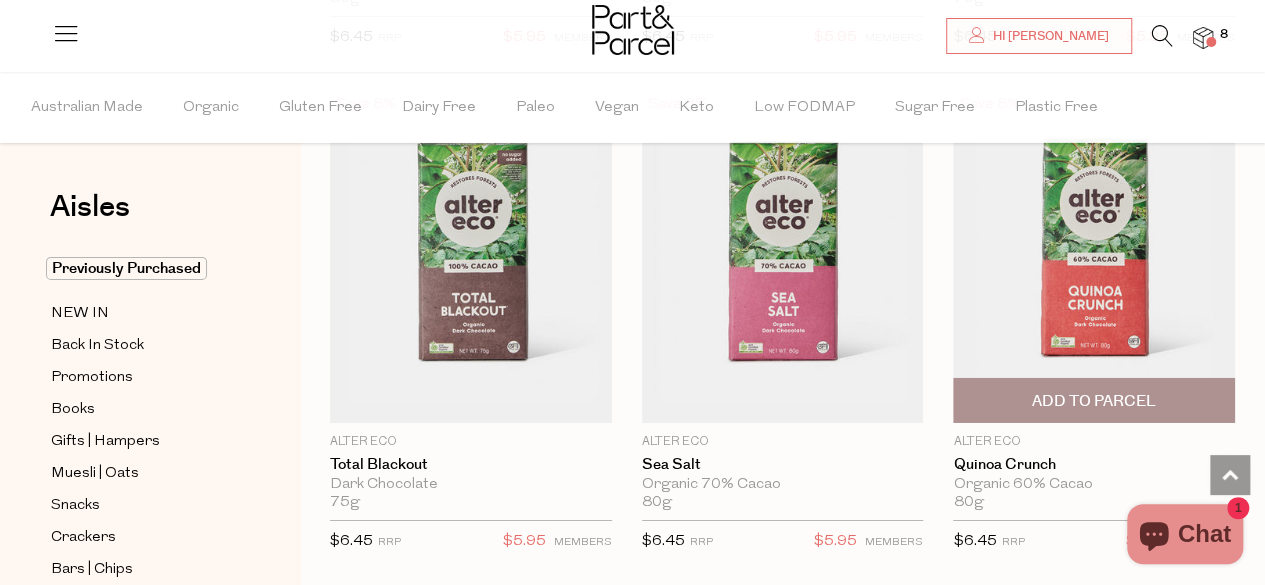 scroll, scrollTop: 3200, scrollLeft: 0, axis: vertical 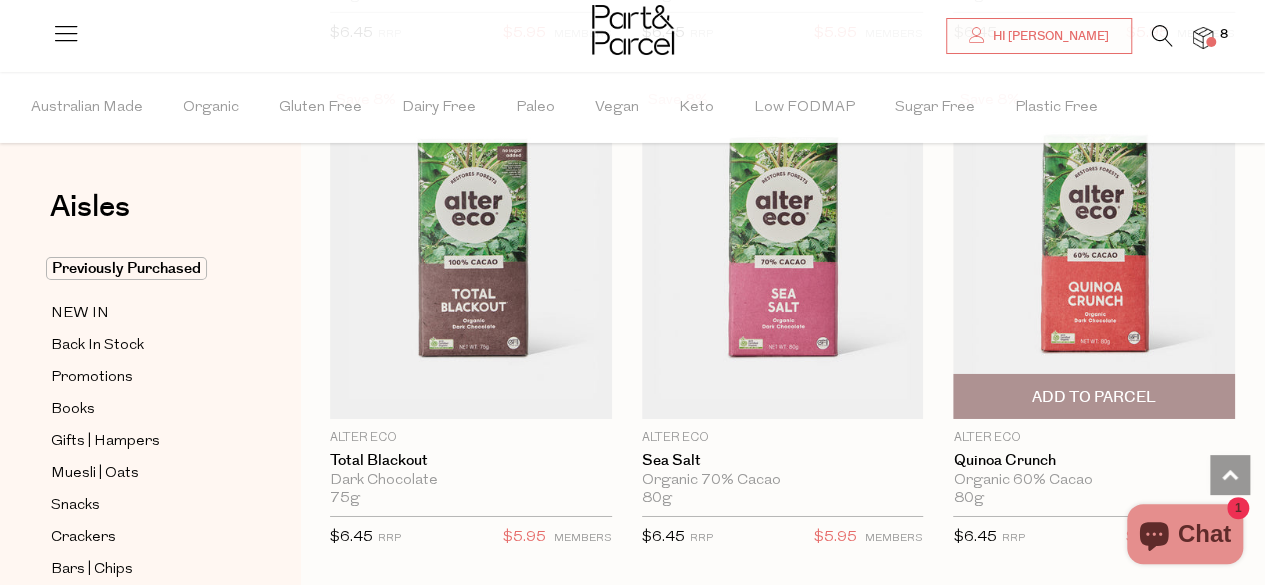 click on "Add To Parcel" at bounding box center (1094, 397) 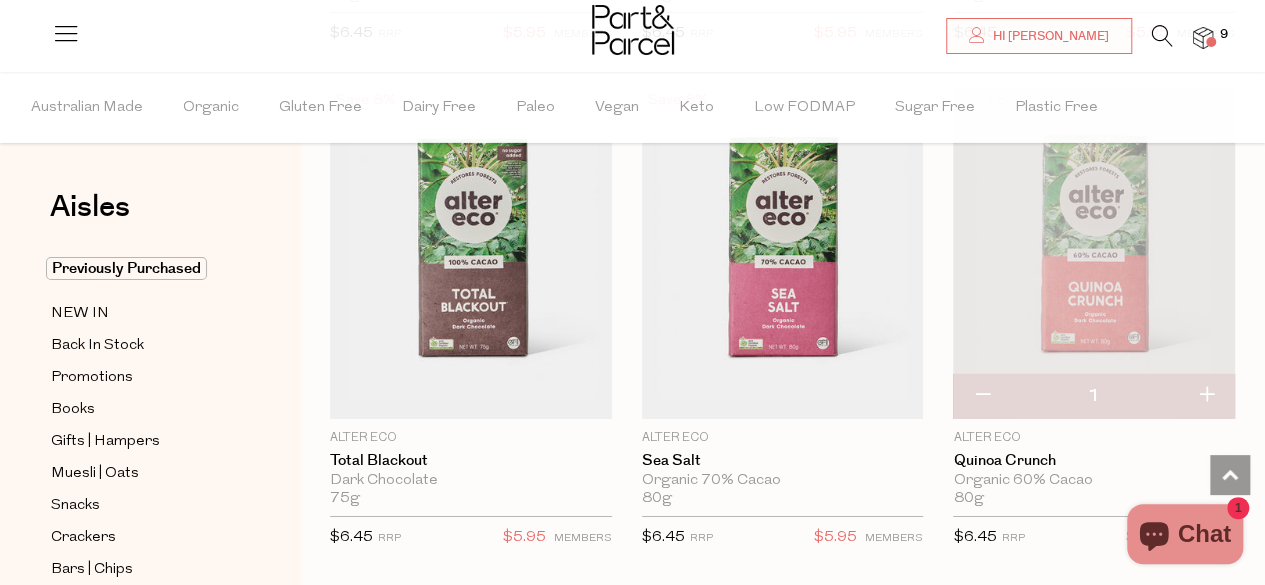 click at bounding box center [1206, 396] 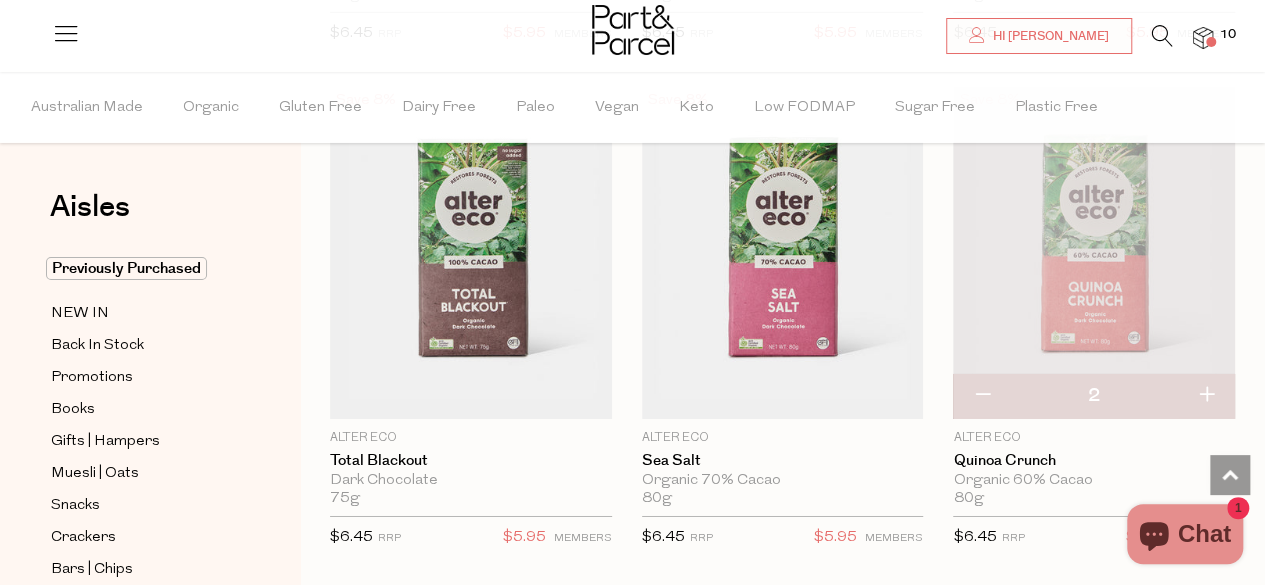 click at bounding box center (1206, 396) 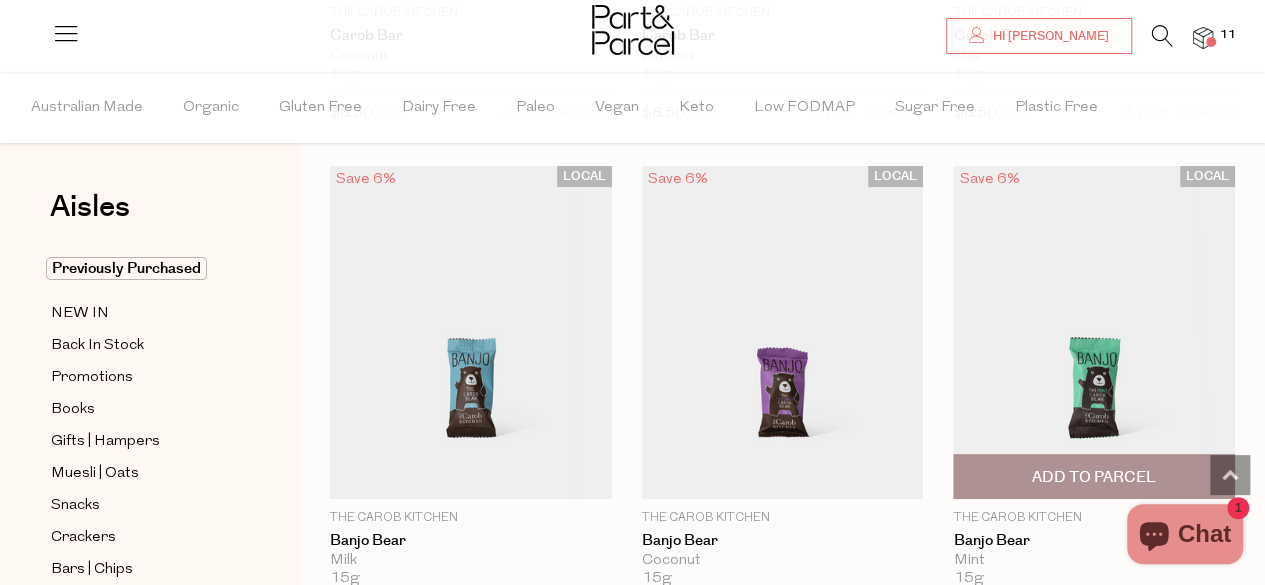 scroll, scrollTop: 8000, scrollLeft: 0, axis: vertical 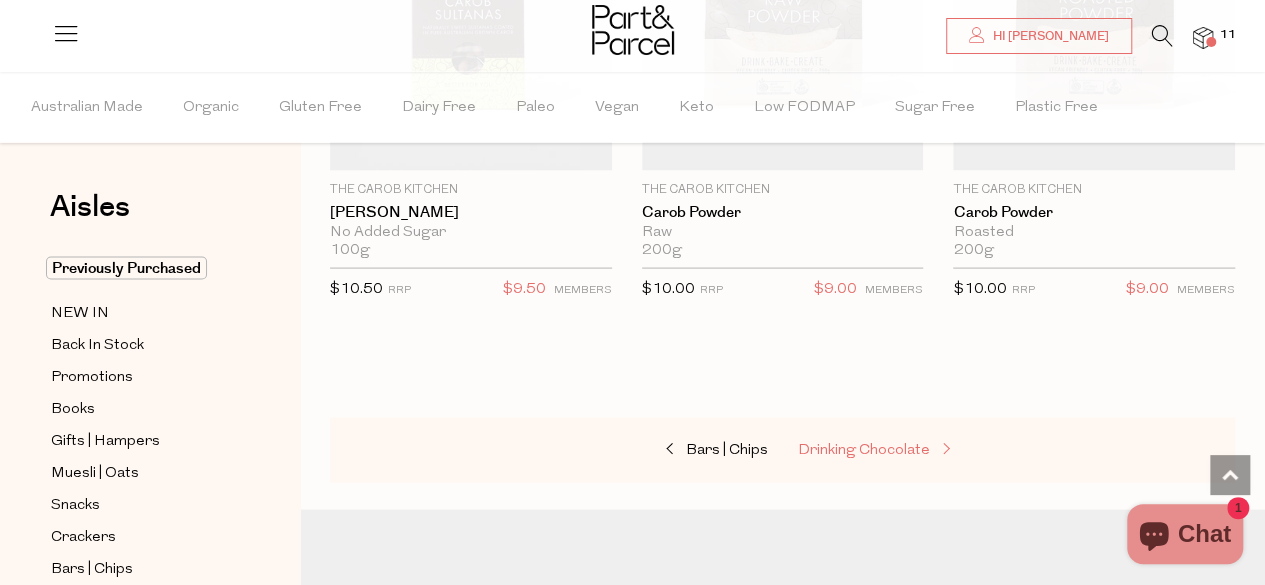click on "Drinking Chocolate" at bounding box center (864, 450) 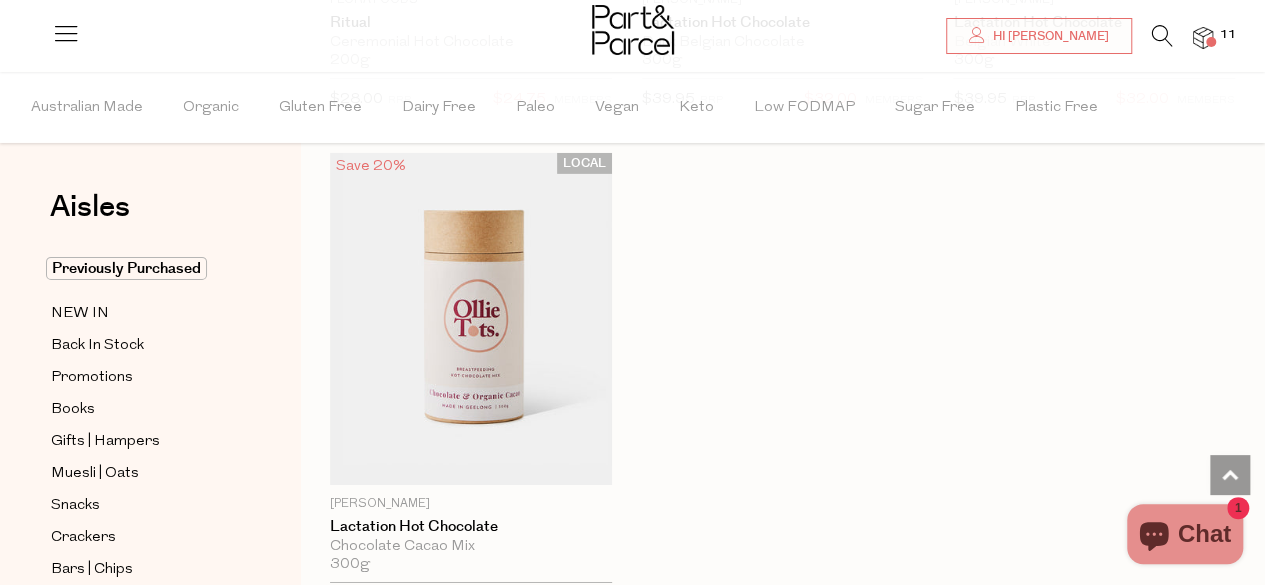 scroll, scrollTop: 3534, scrollLeft: 0, axis: vertical 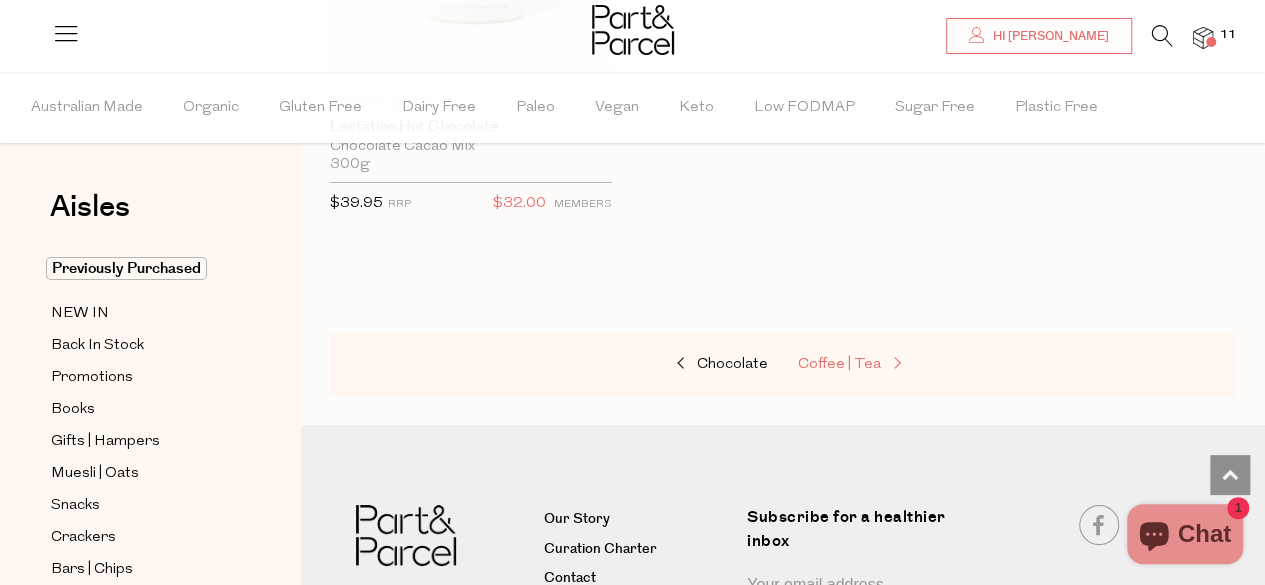 click on "Coffee | Tea" at bounding box center (839, 364) 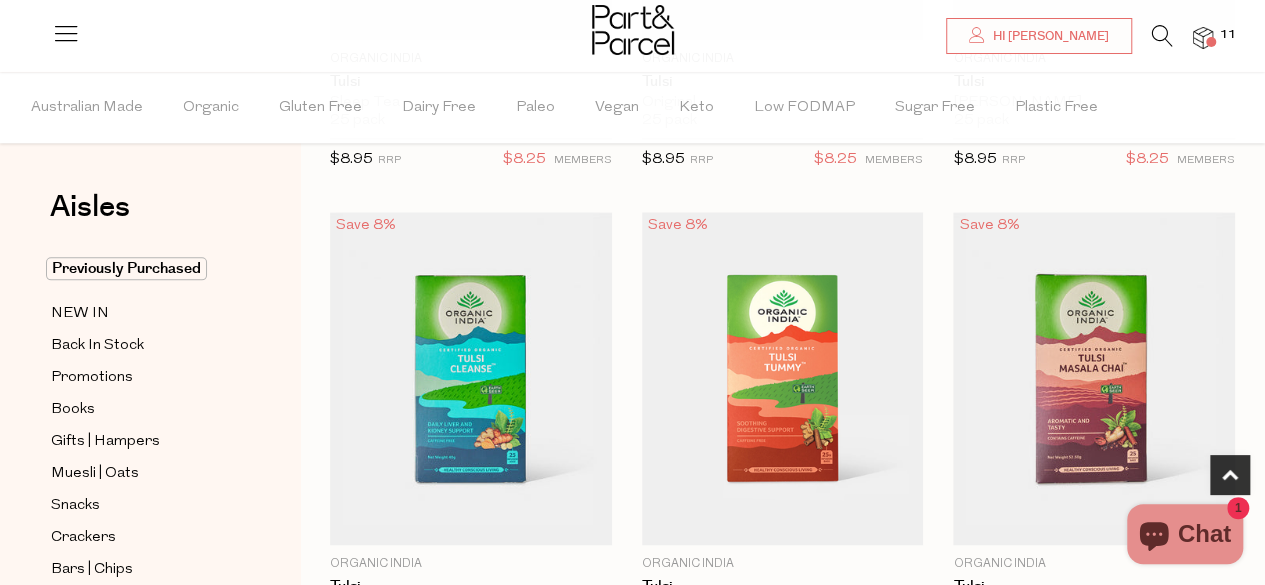 scroll, scrollTop: 1100, scrollLeft: 0, axis: vertical 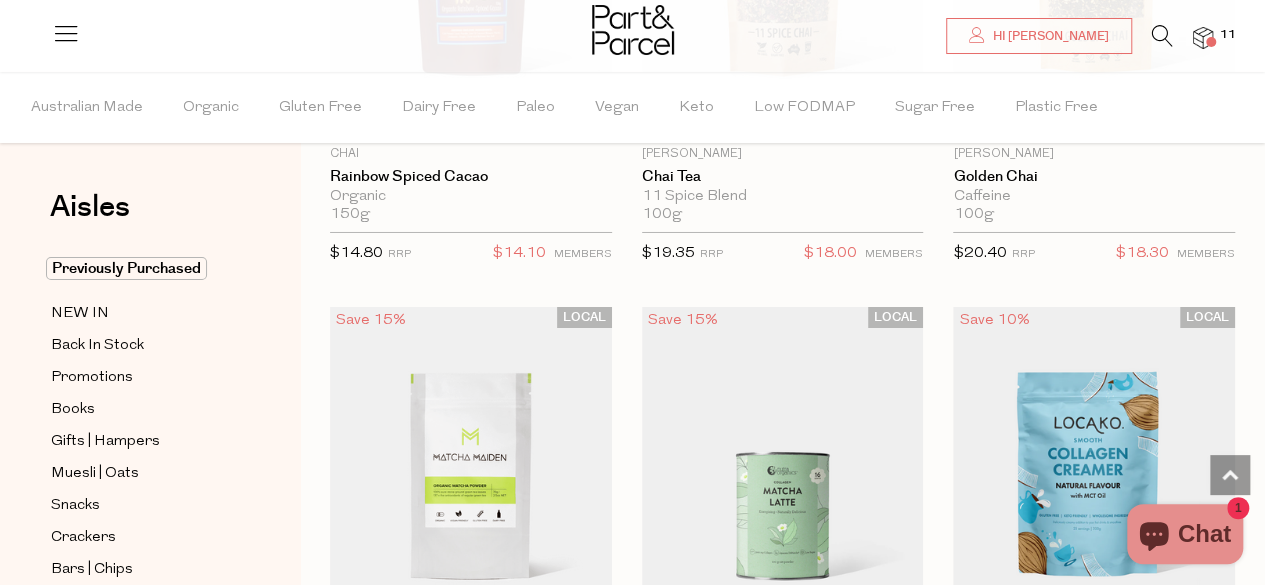 click at bounding box center [783, 473] 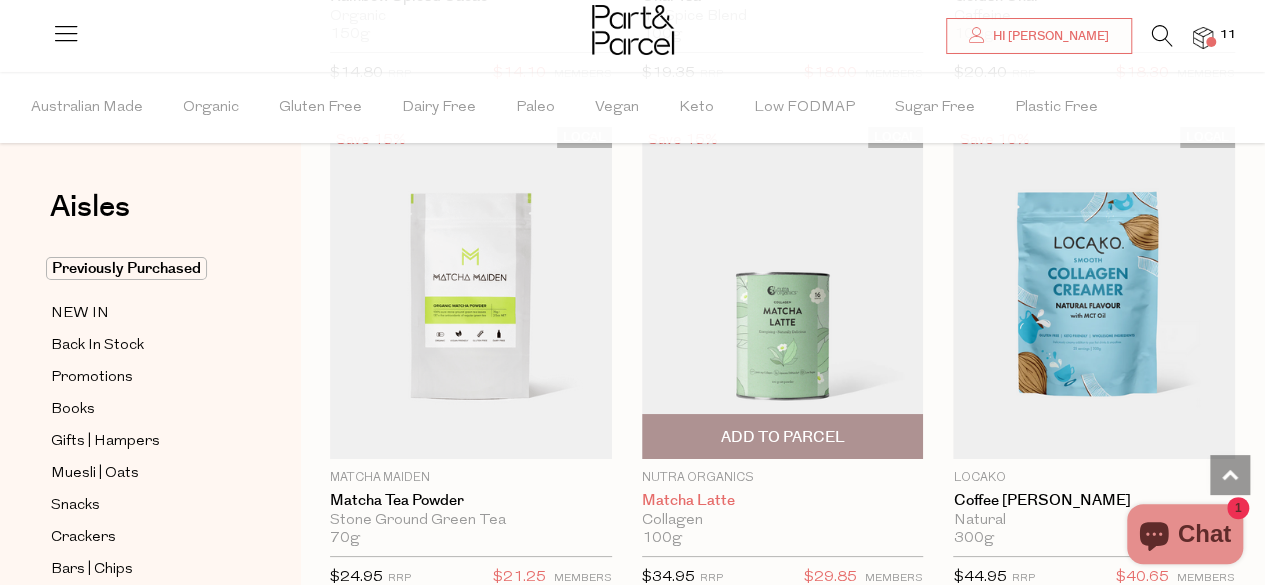 scroll, scrollTop: 11349, scrollLeft: 0, axis: vertical 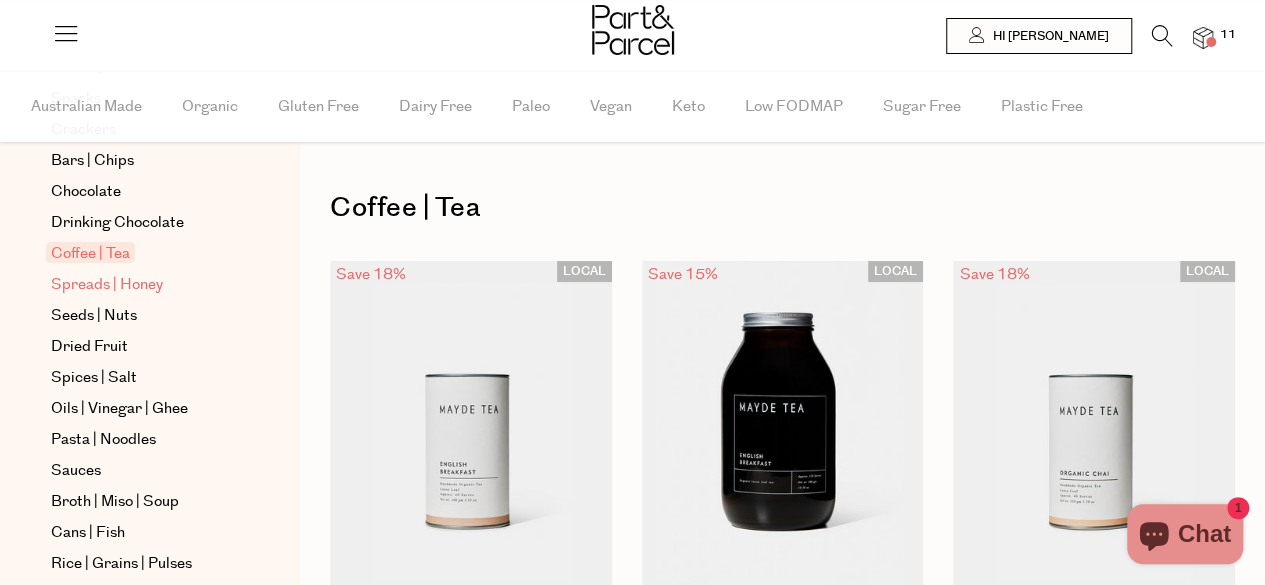 click on "Spreads | Honey" at bounding box center [107, 285] 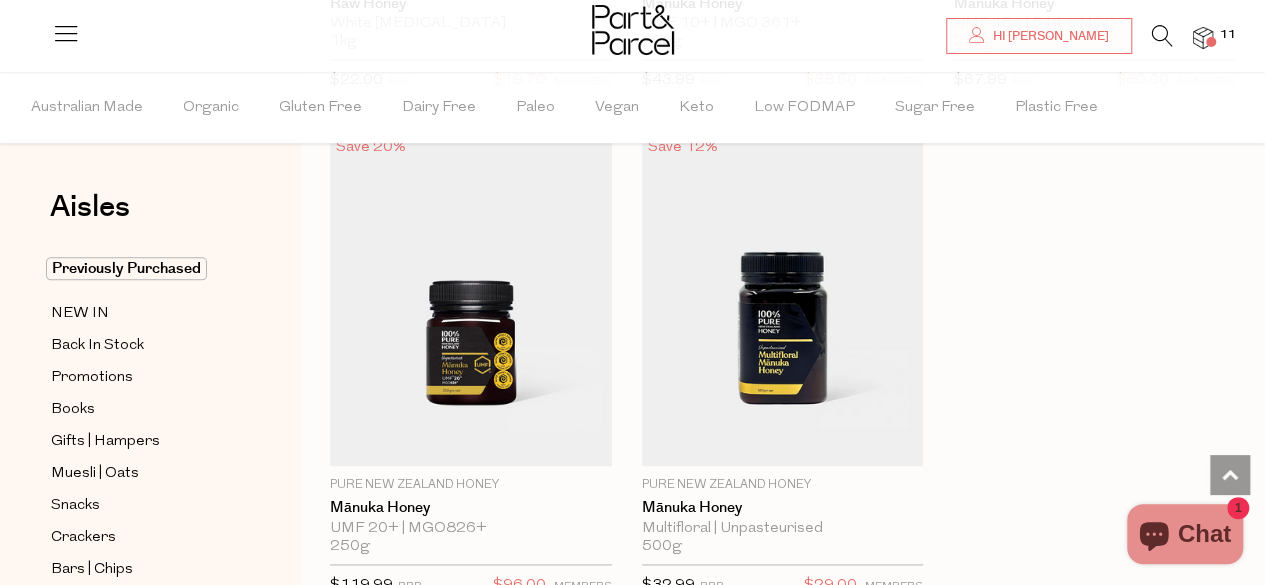 scroll, scrollTop: 9100, scrollLeft: 0, axis: vertical 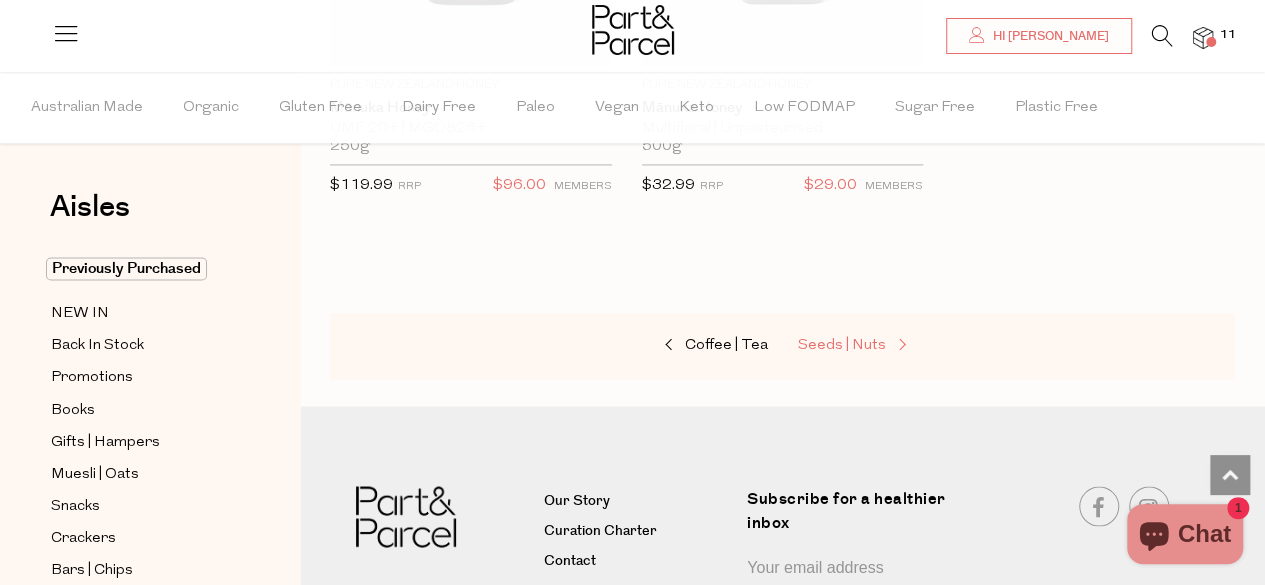 click on "Seeds | Nuts" at bounding box center [842, 345] 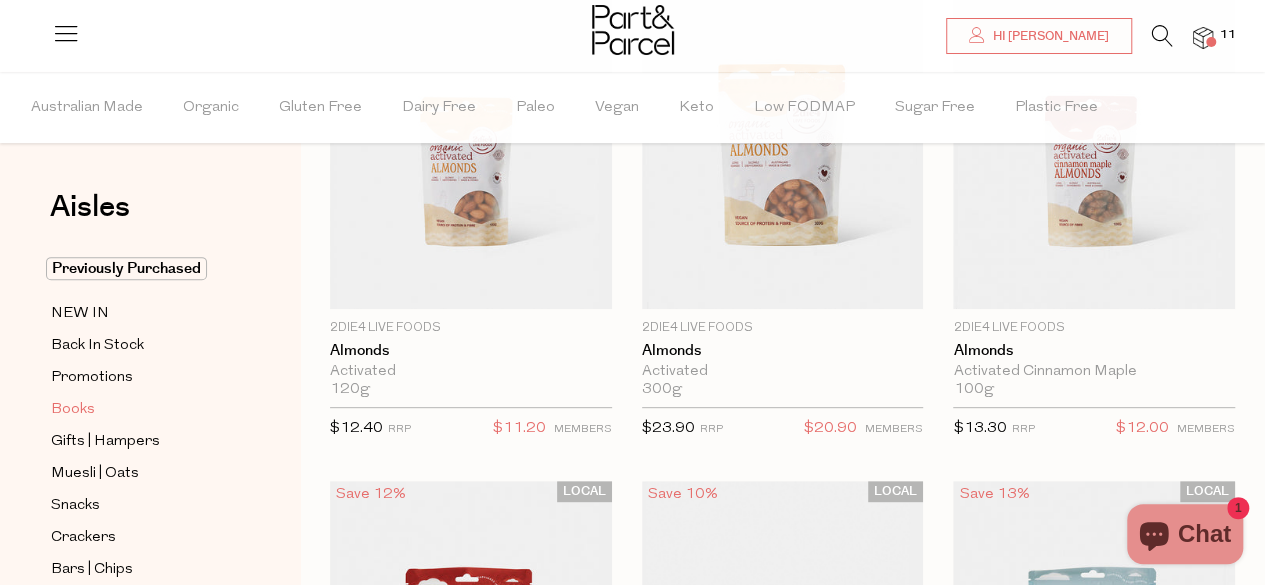 scroll, scrollTop: 300, scrollLeft: 0, axis: vertical 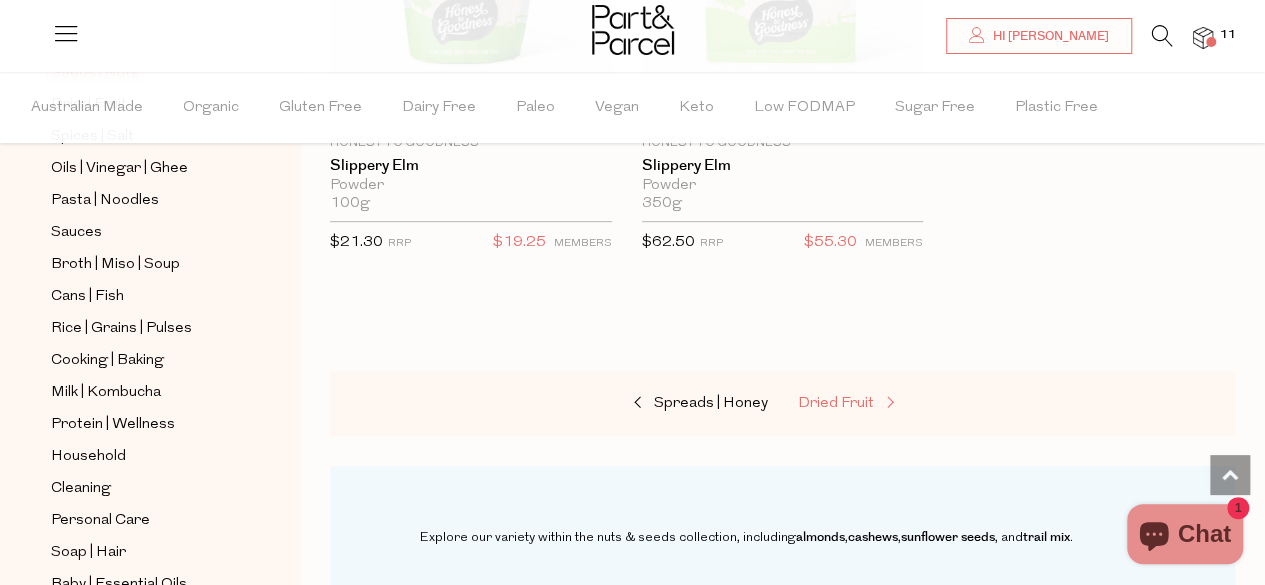 click on "Dried Fruit" at bounding box center [836, 403] 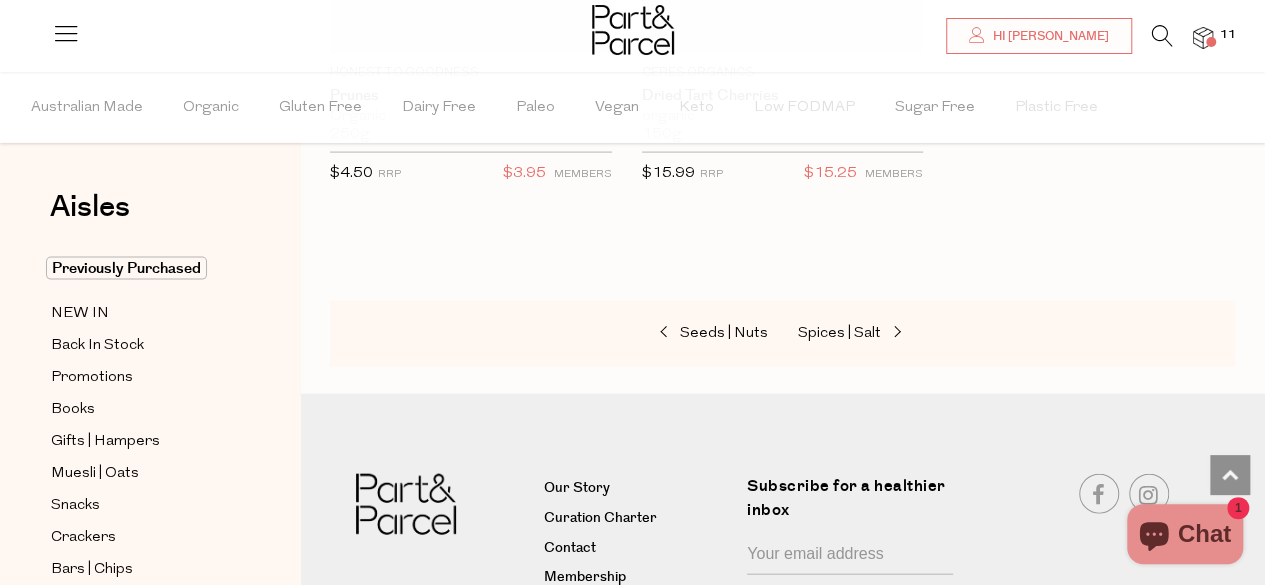 scroll, scrollTop: 2100, scrollLeft: 0, axis: vertical 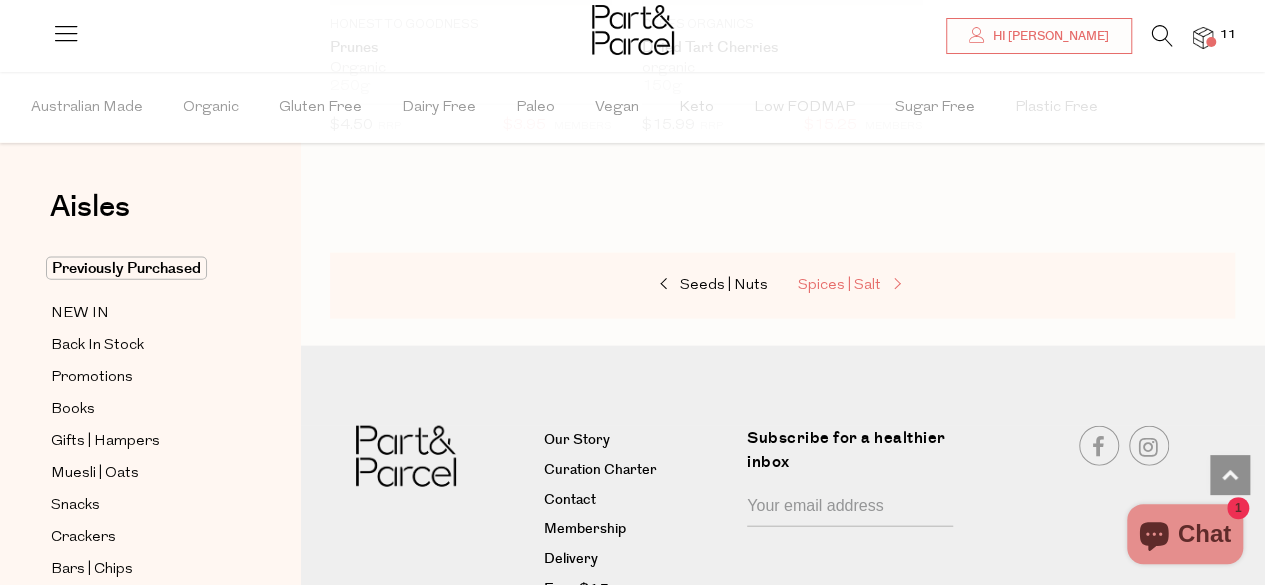 click on "Spices | Salt" at bounding box center [839, 285] 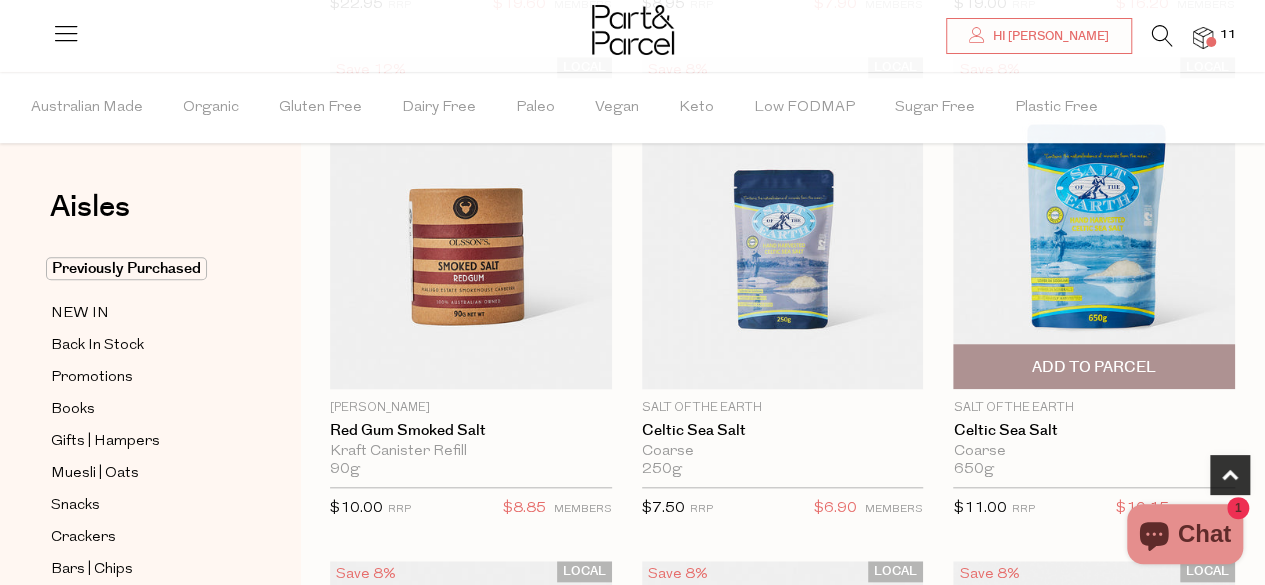 scroll, scrollTop: 800, scrollLeft: 0, axis: vertical 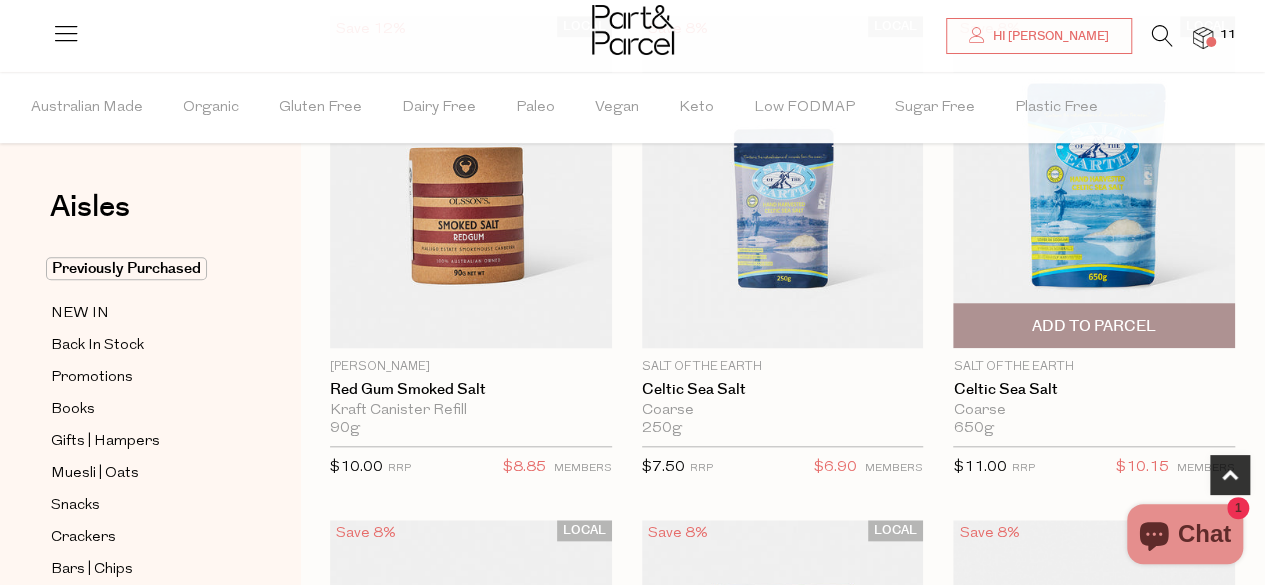 click on "Add To Parcel" at bounding box center [1094, 326] 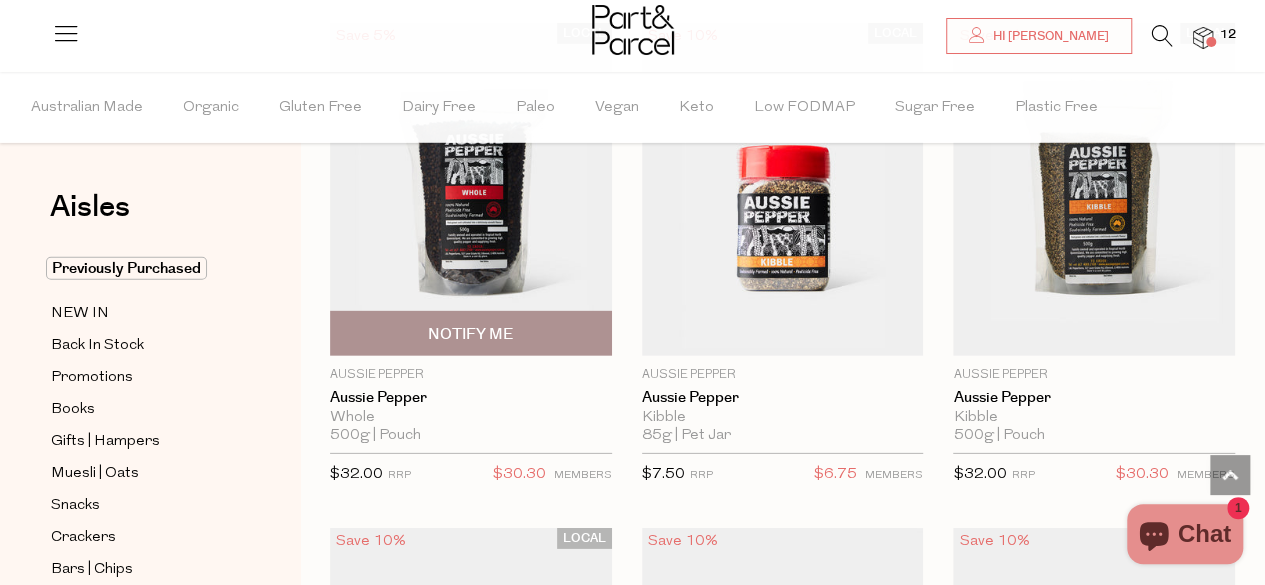 scroll, scrollTop: 2700, scrollLeft: 0, axis: vertical 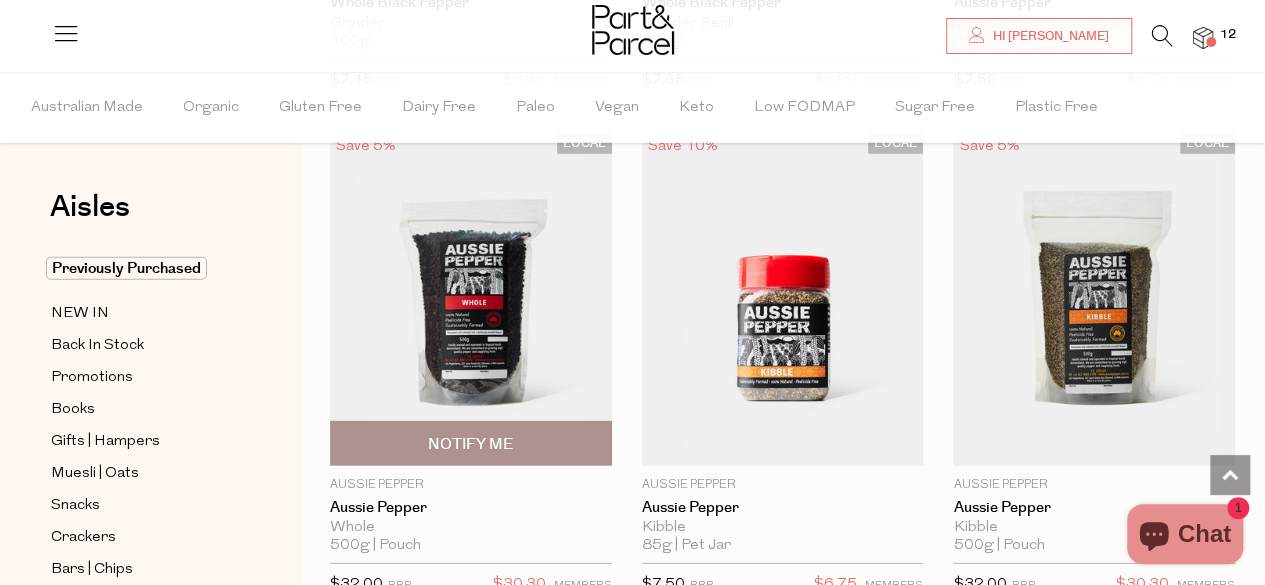 click on "Notify Me" at bounding box center (470, 444) 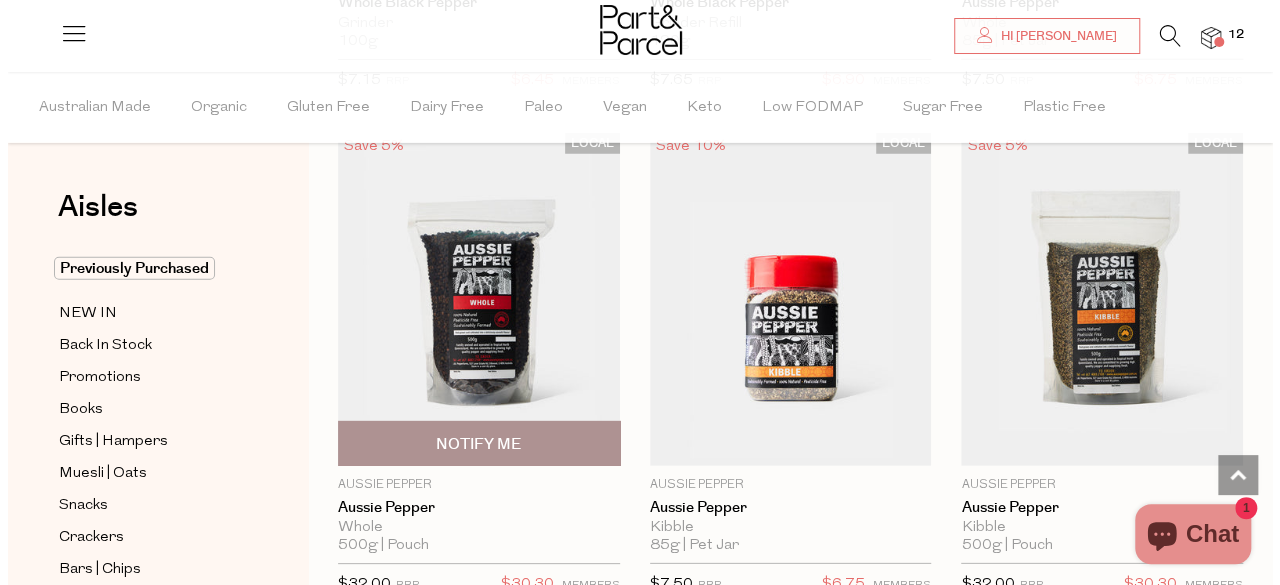 scroll, scrollTop: 2730, scrollLeft: 0, axis: vertical 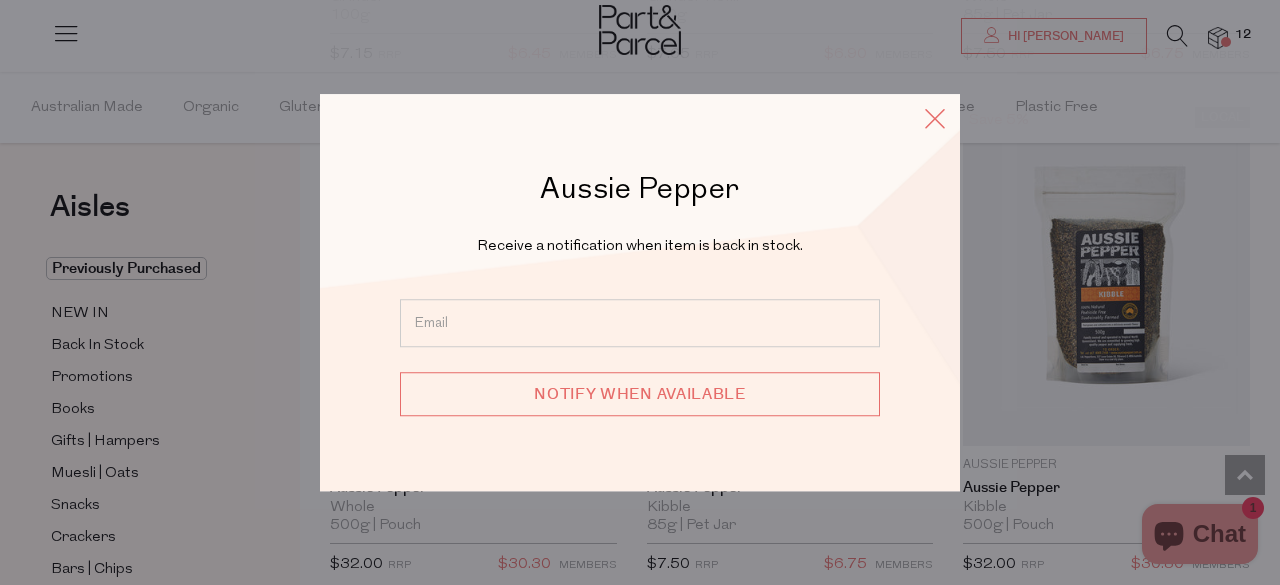 click at bounding box center [935, 118] 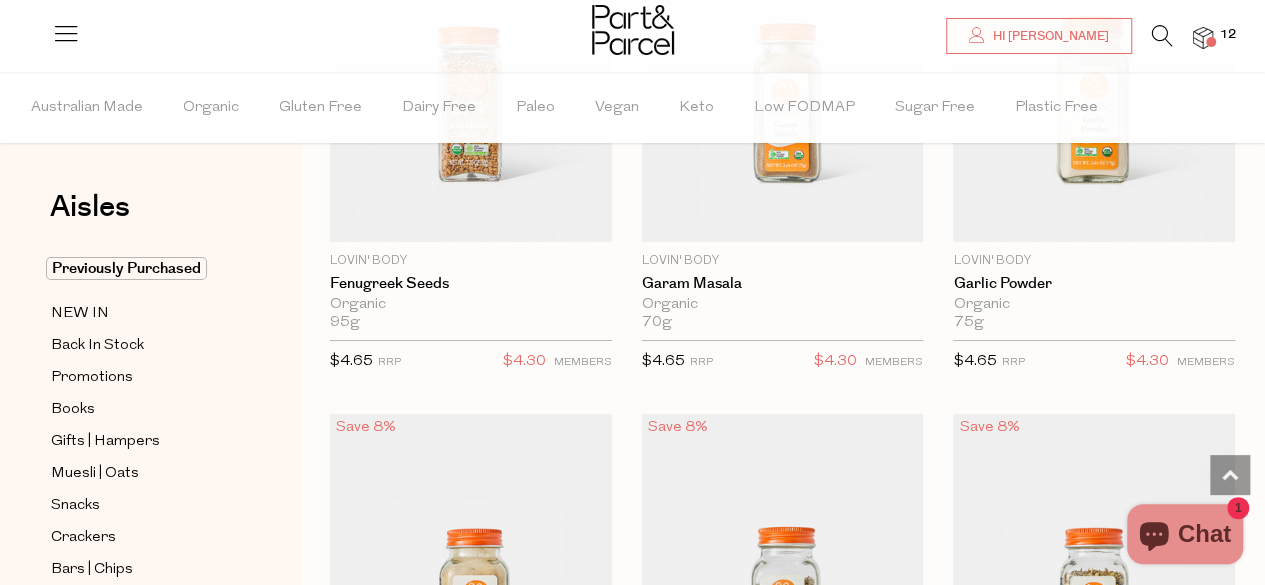 scroll, scrollTop: 7600, scrollLeft: 0, axis: vertical 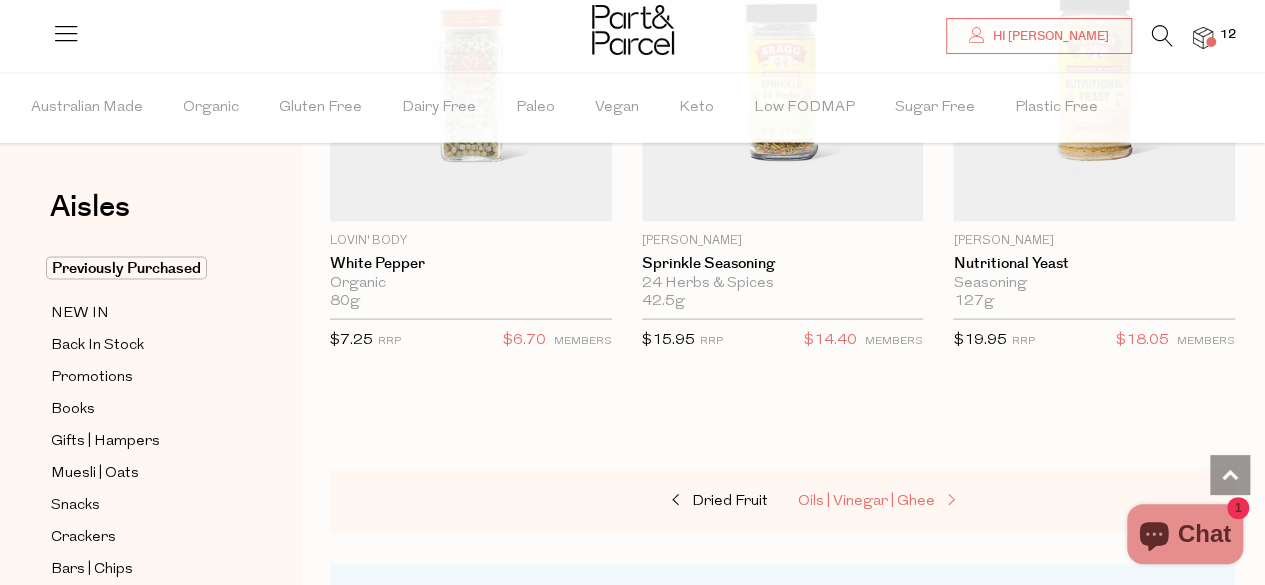 click on "Oils | Vinegar | Ghee" at bounding box center (866, 501) 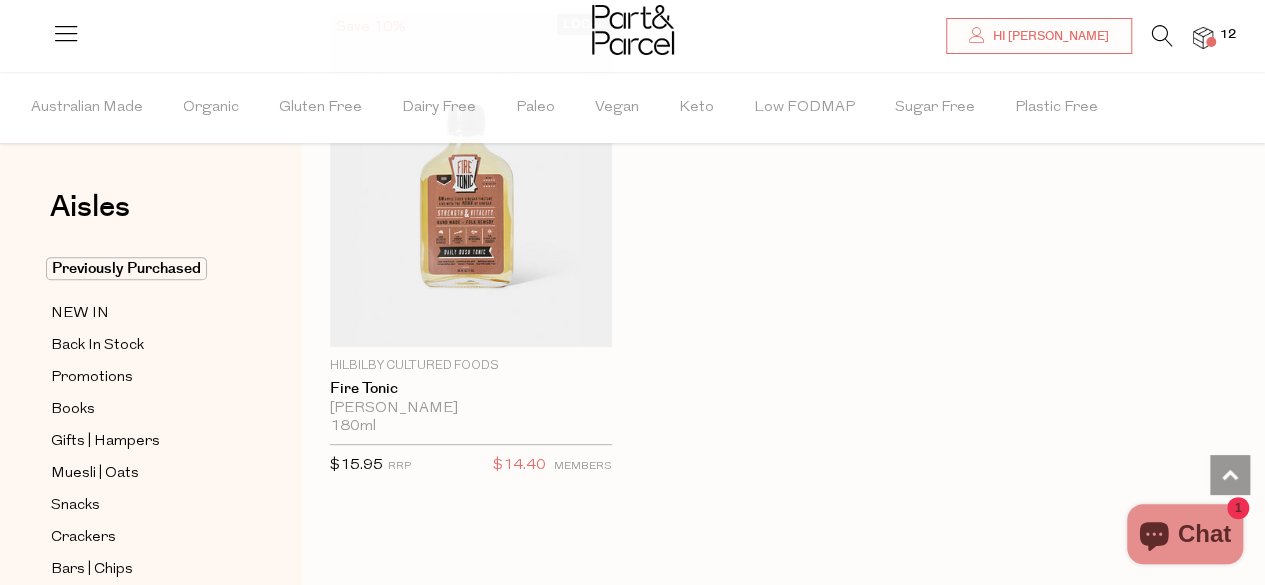 scroll, scrollTop: 7954, scrollLeft: 0, axis: vertical 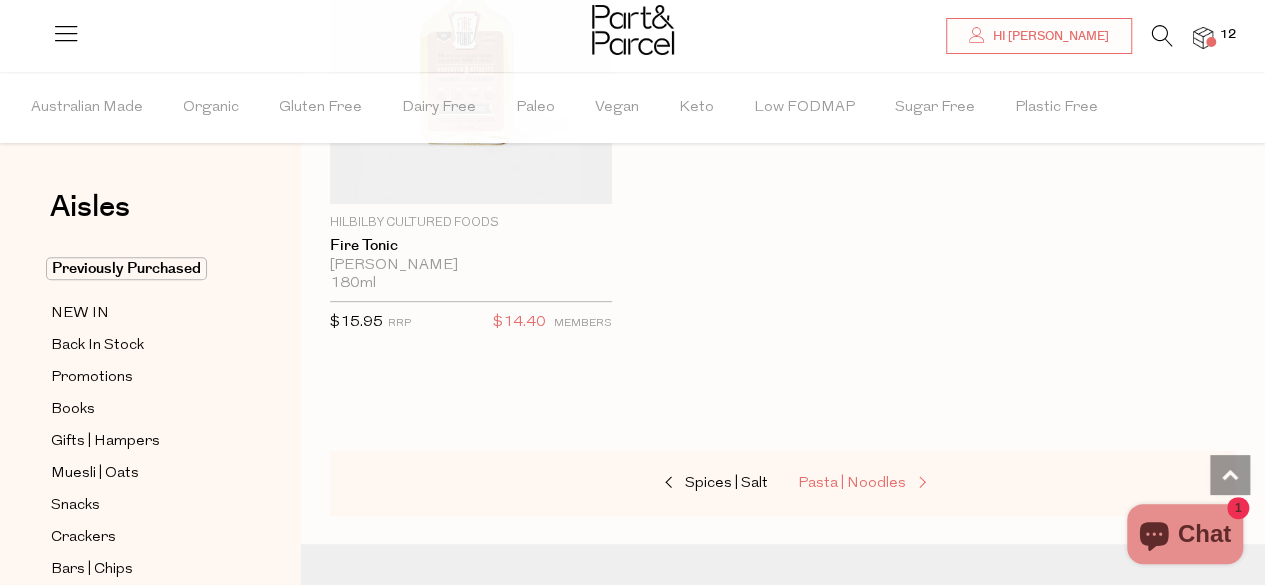 click on "Pasta | Noodles" at bounding box center (852, 483) 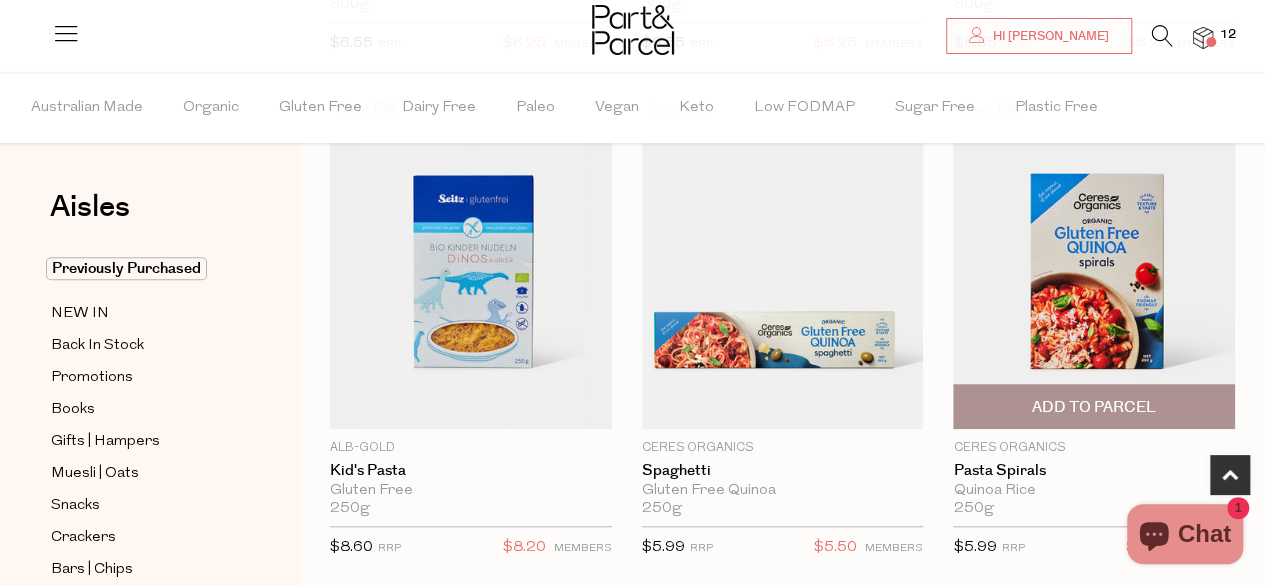 scroll, scrollTop: 700, scrollLeft: 0, axis: vertical 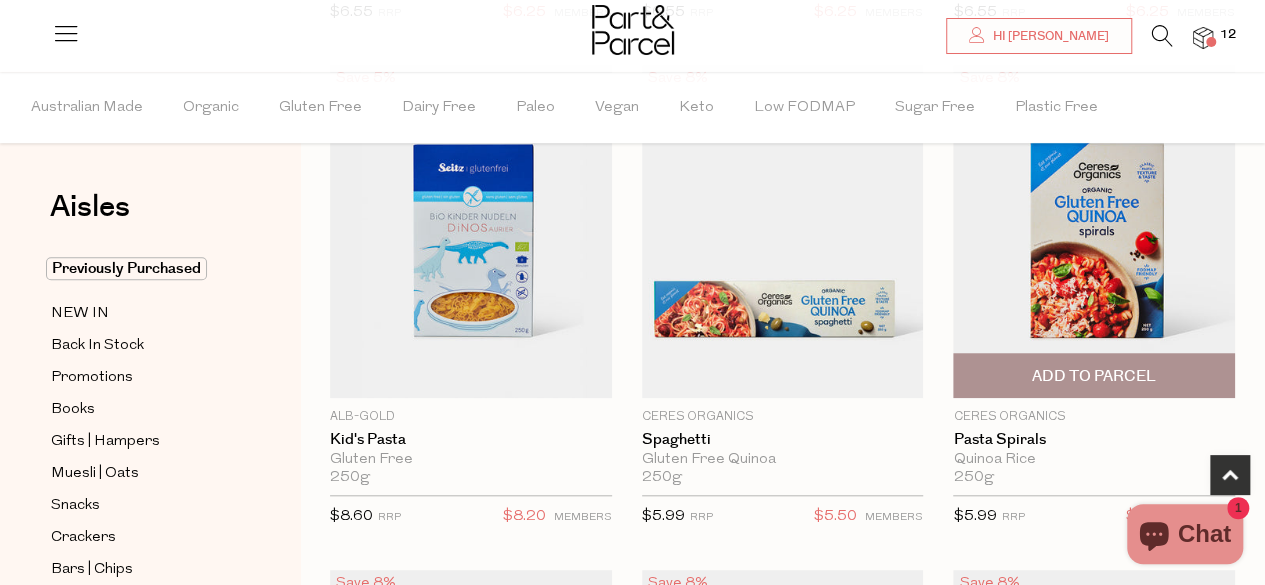 click on "Add To Parcel" at bounding box center (1094, 376) 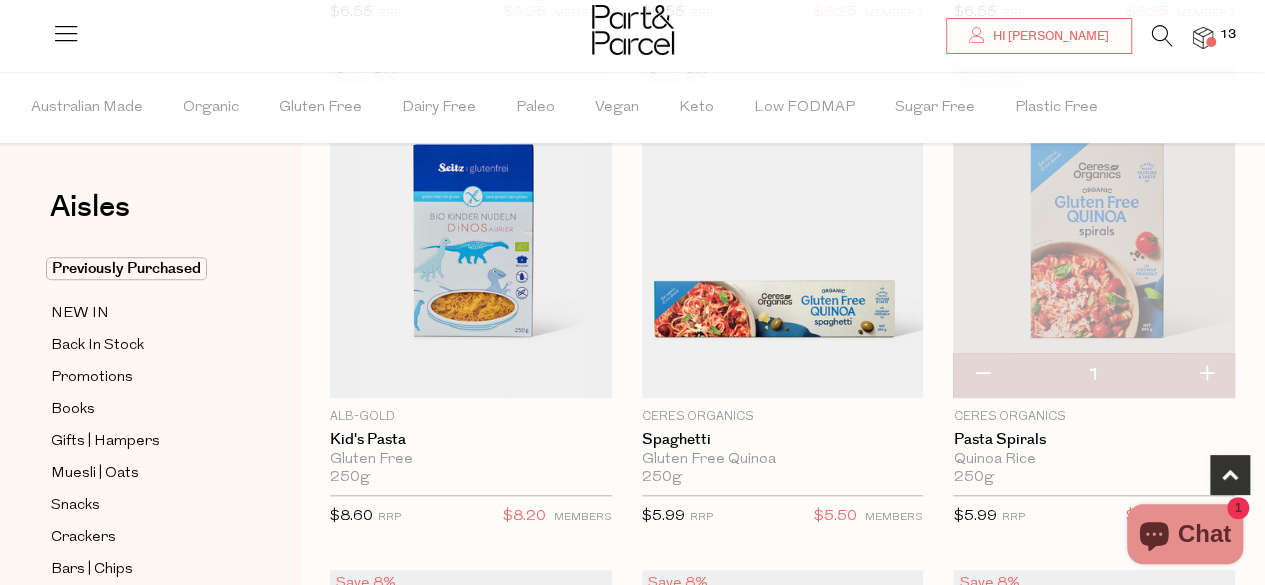 click at bounding box center [1206, 375] 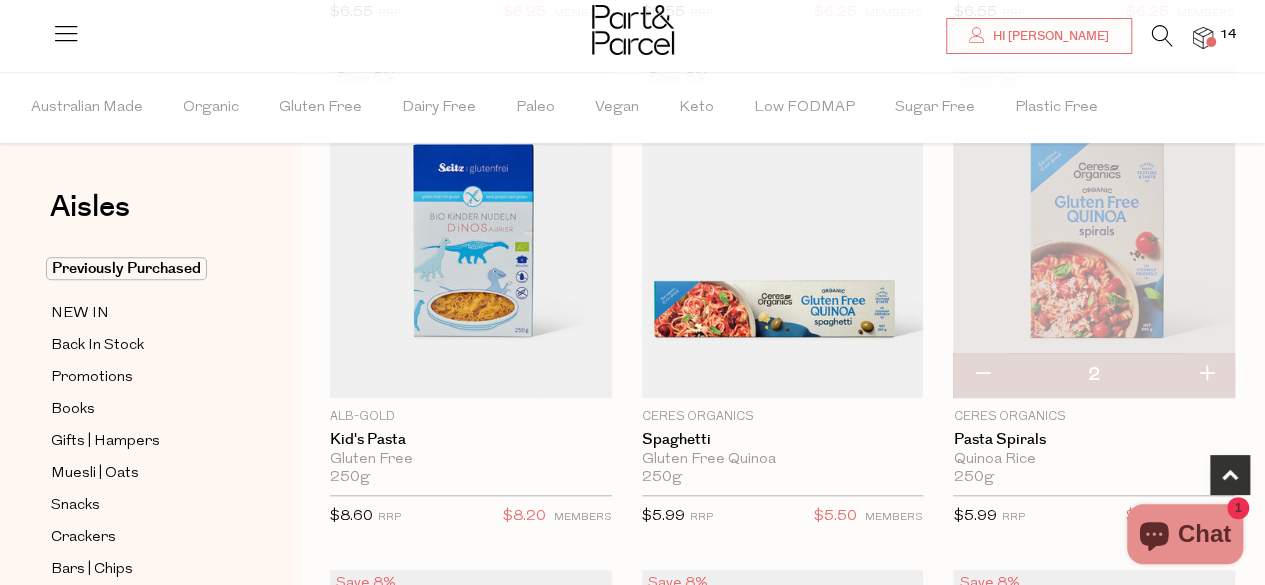 click at bounding box center (1206, 375) 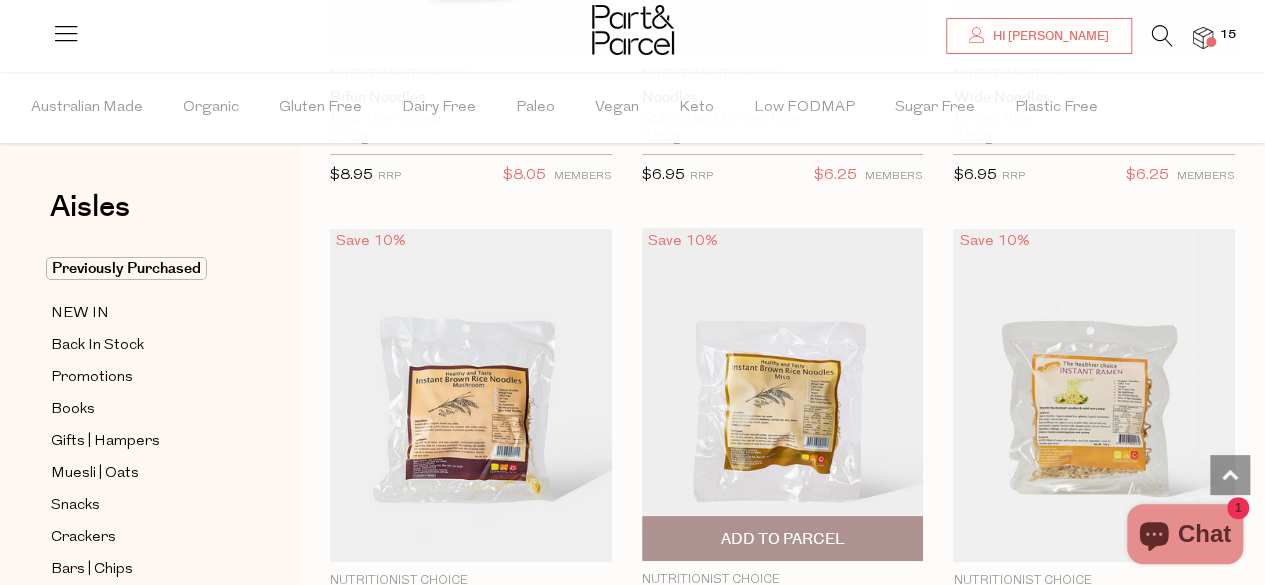 scroll, scrollTop: 7800, scrollLeft: 0, axis: vertical 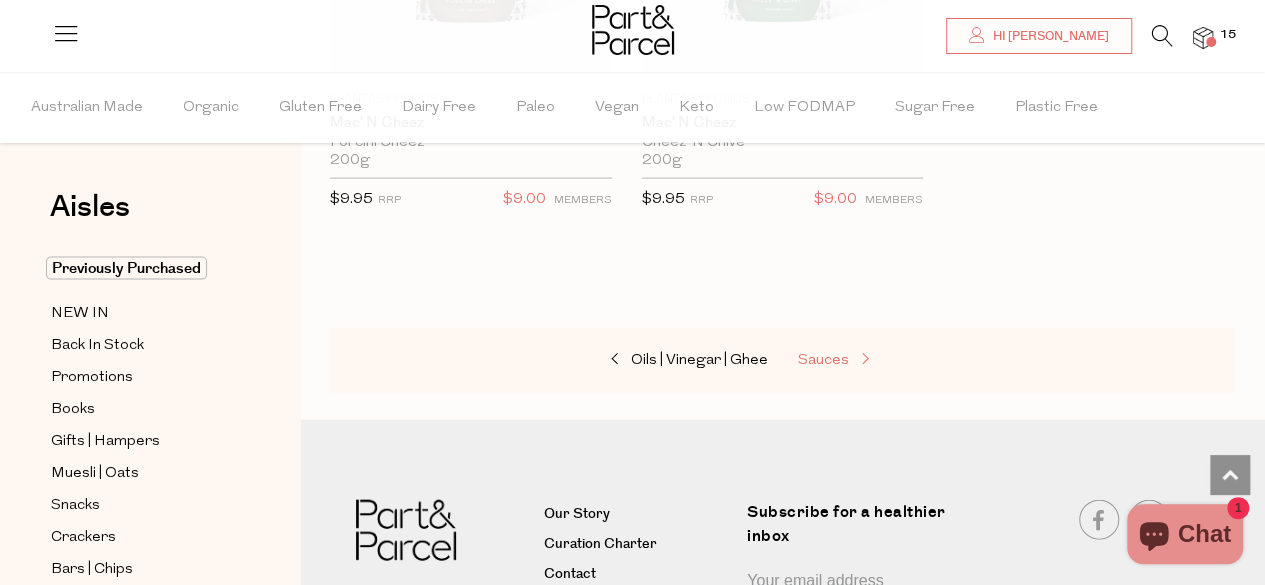 click on "Sauces" at bounding box center [823, 360] 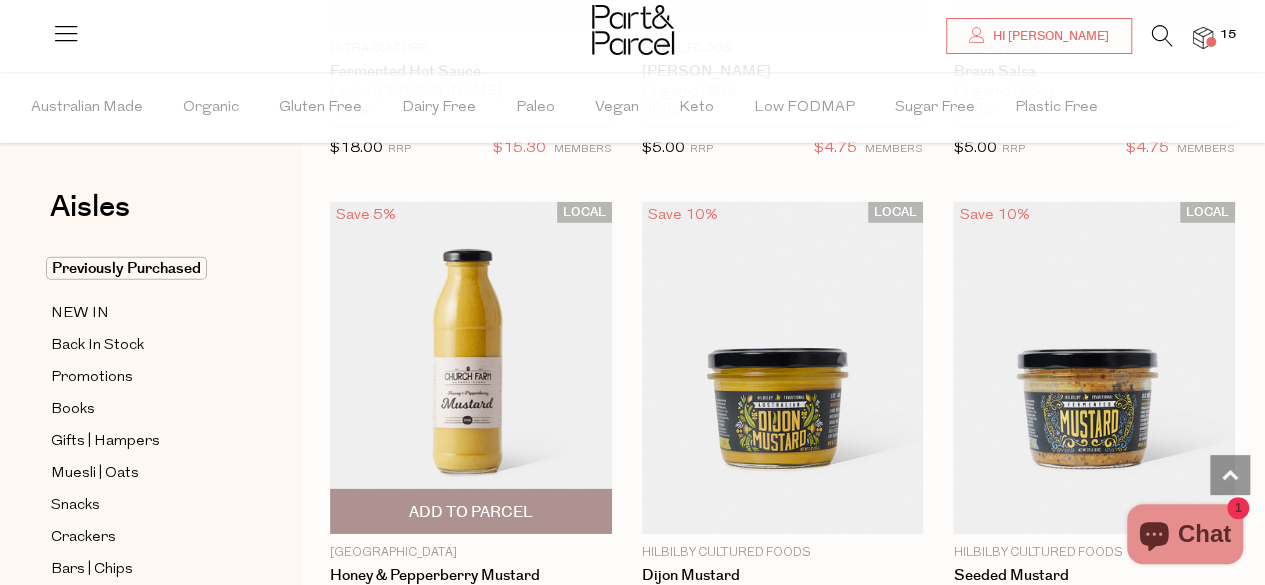 scroll, scrollTop: 6700, scrollLeft: 0, axis: vertical 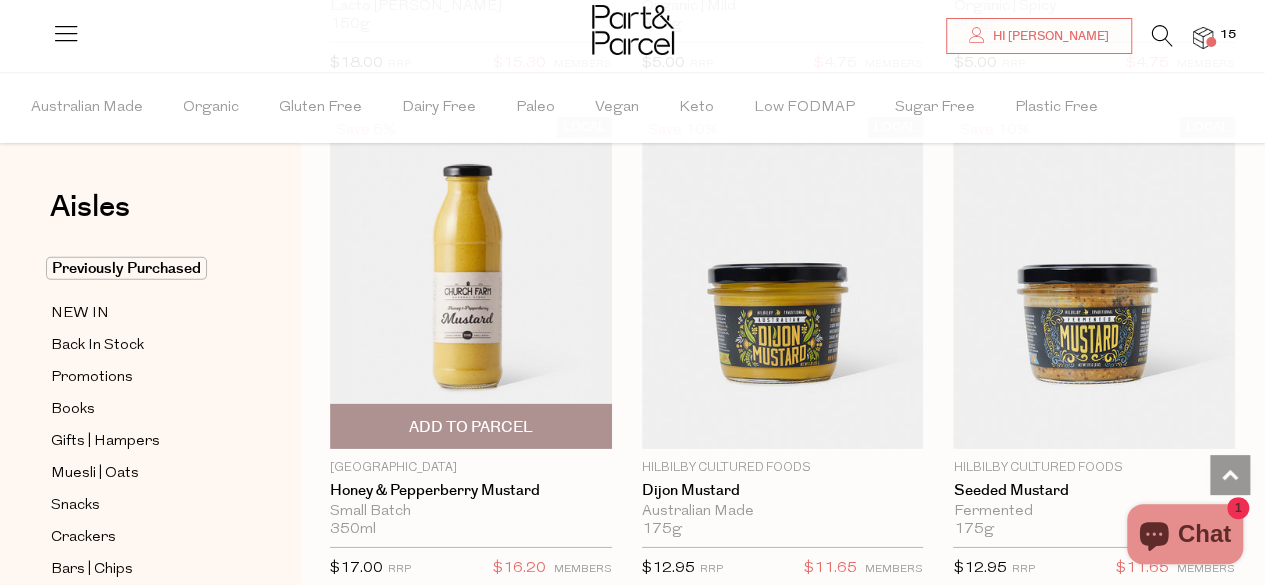 click on "Add To Parcel" at bounding box center [471, 427] 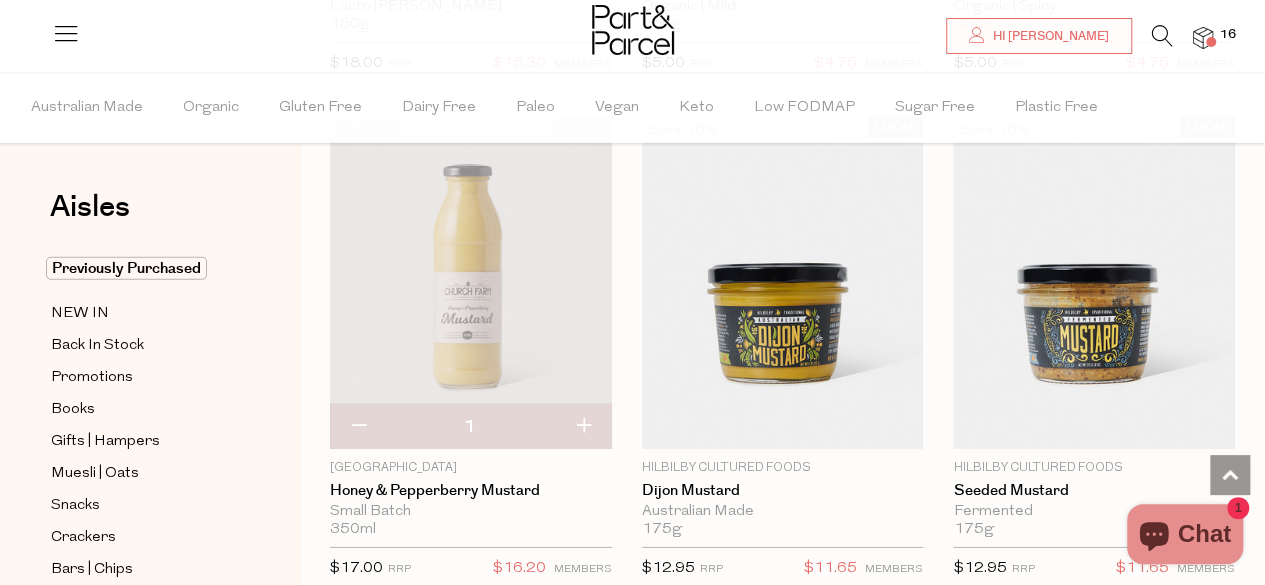 click at bounding box center [583, 427] 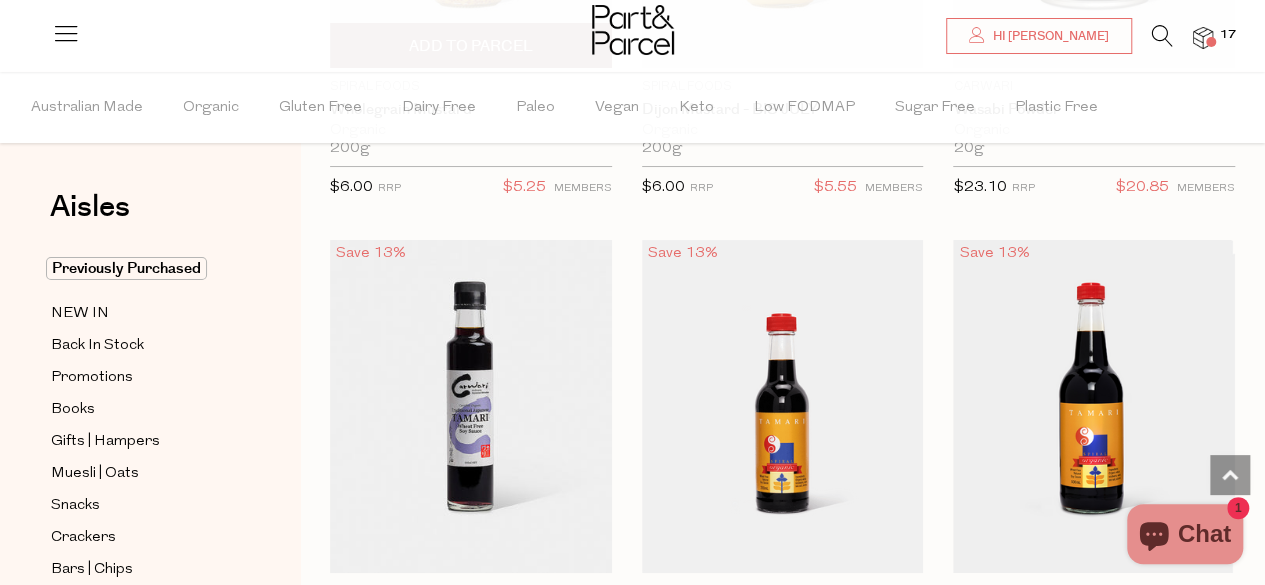 scroll, scrollTop: 7600, scrollLeft: 0, axis: vertical 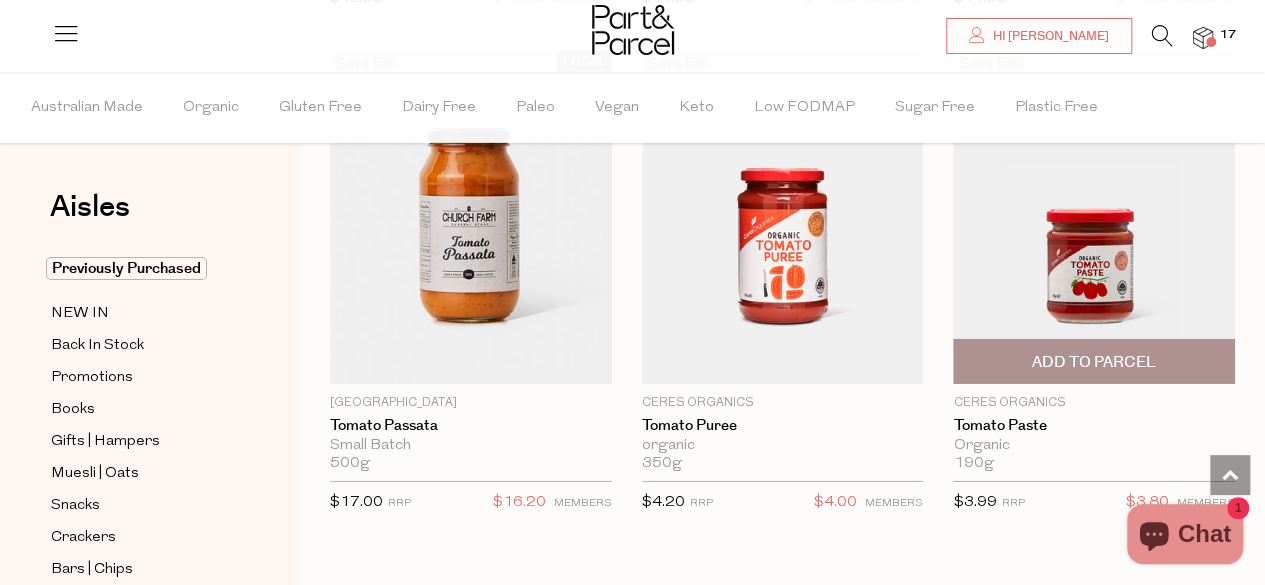 click on "Add To Parcel" at bounding box center (1094, 362) 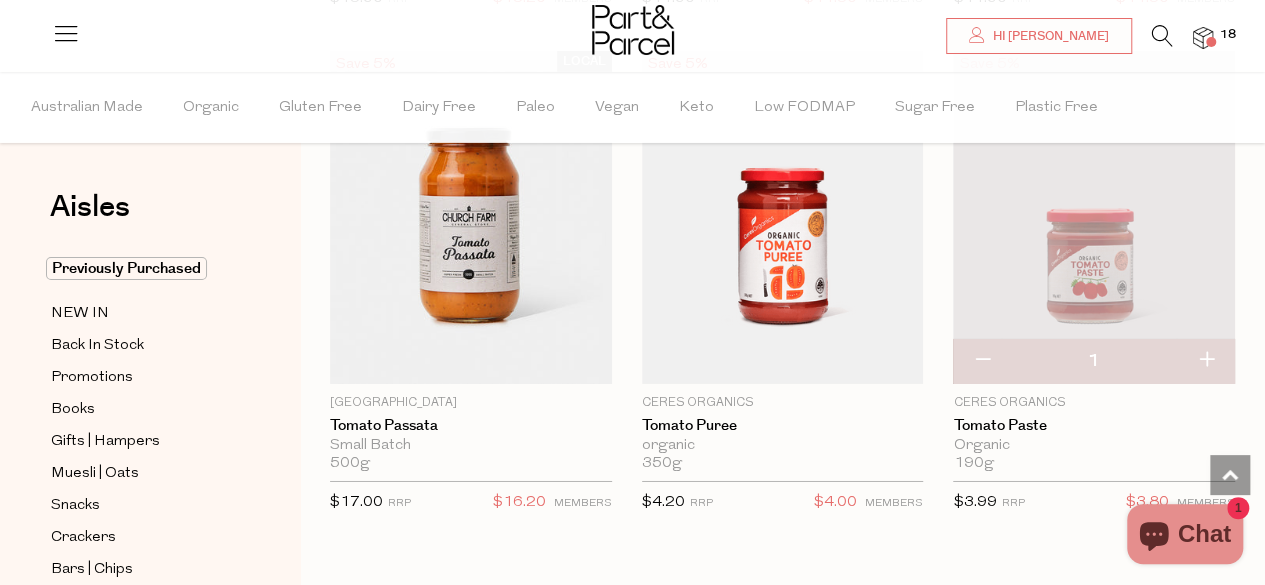 click at bounding box center [1206, 361] 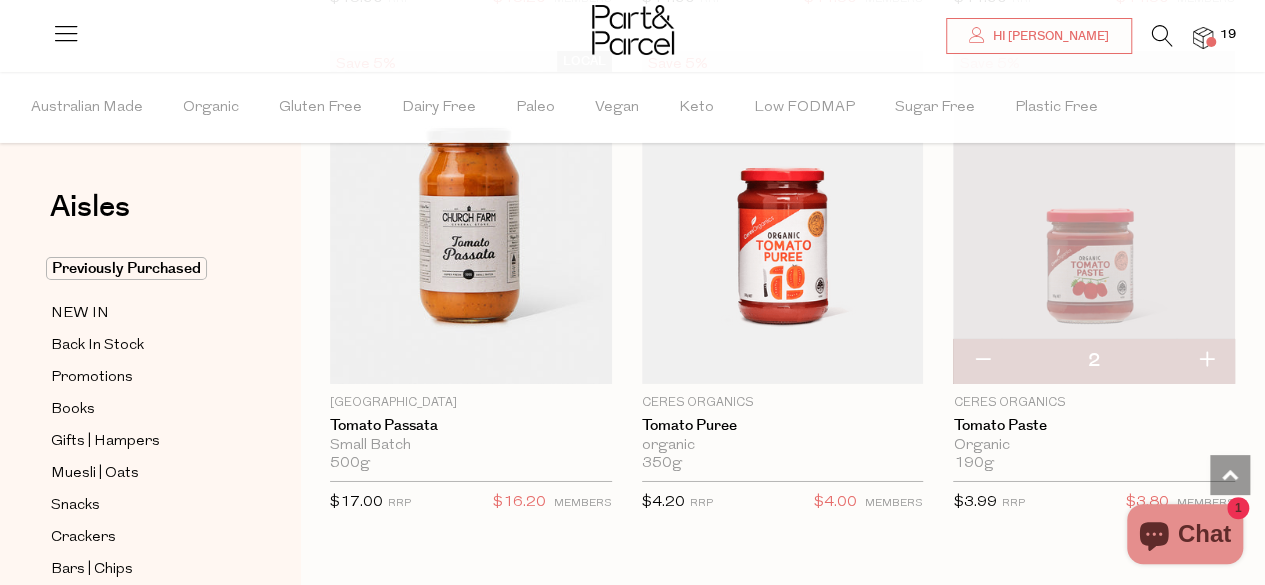 click at bounding box center (1206, 361) 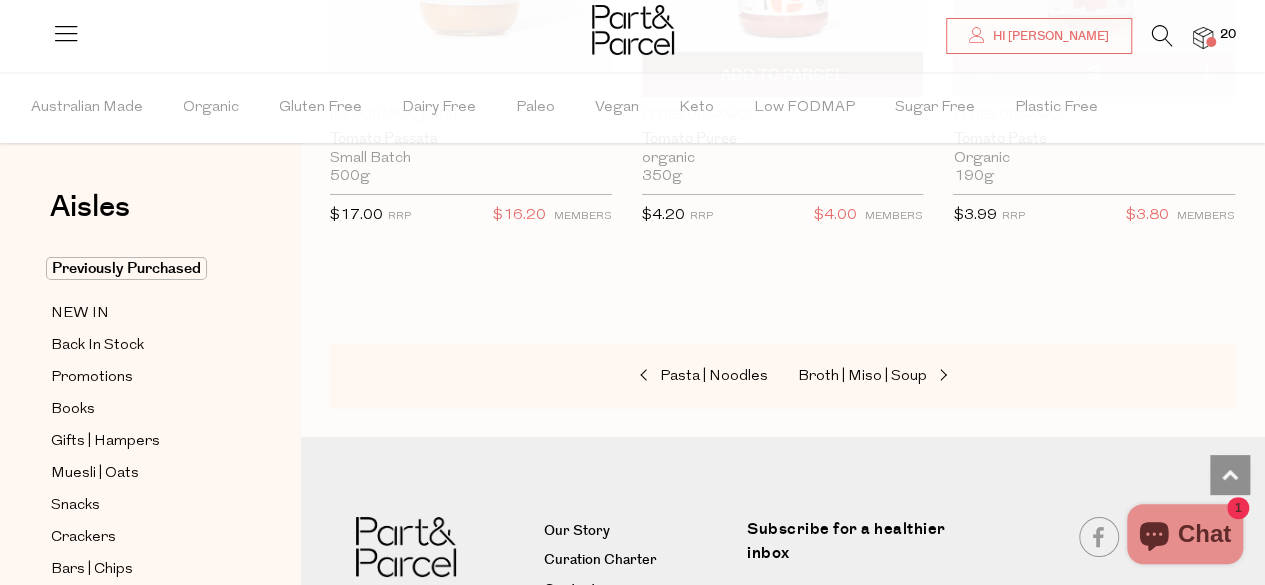 scroll, scrollTop: 11100, scrollLeft: 0, axis: vertical 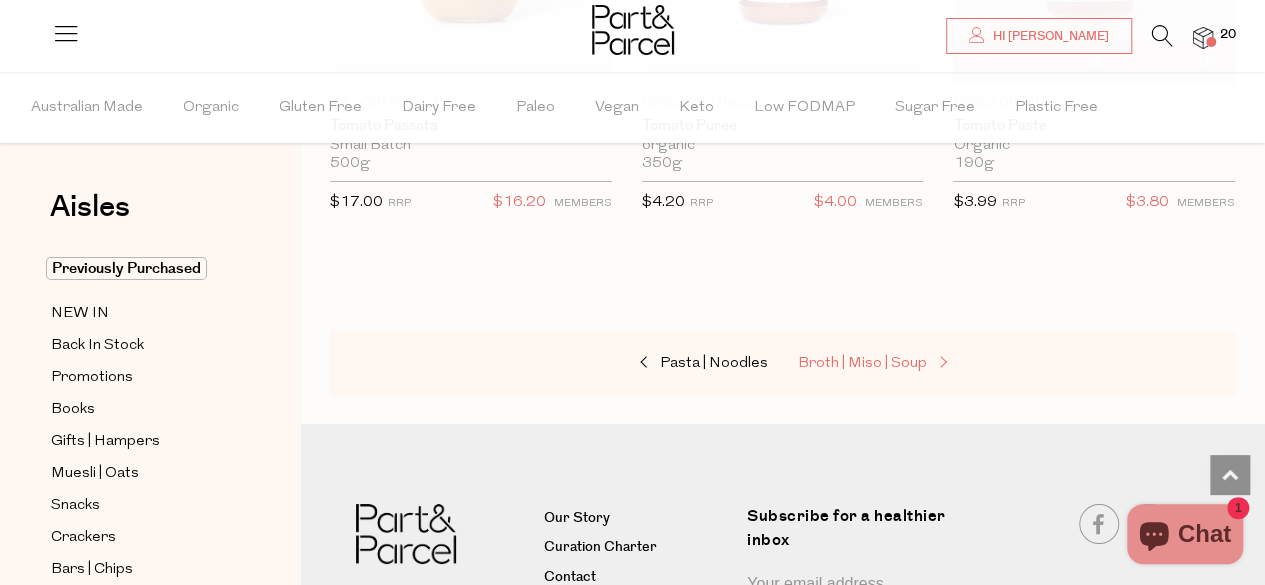 click on "Broth | Miso | Soup" at bounding box center [862, 363] 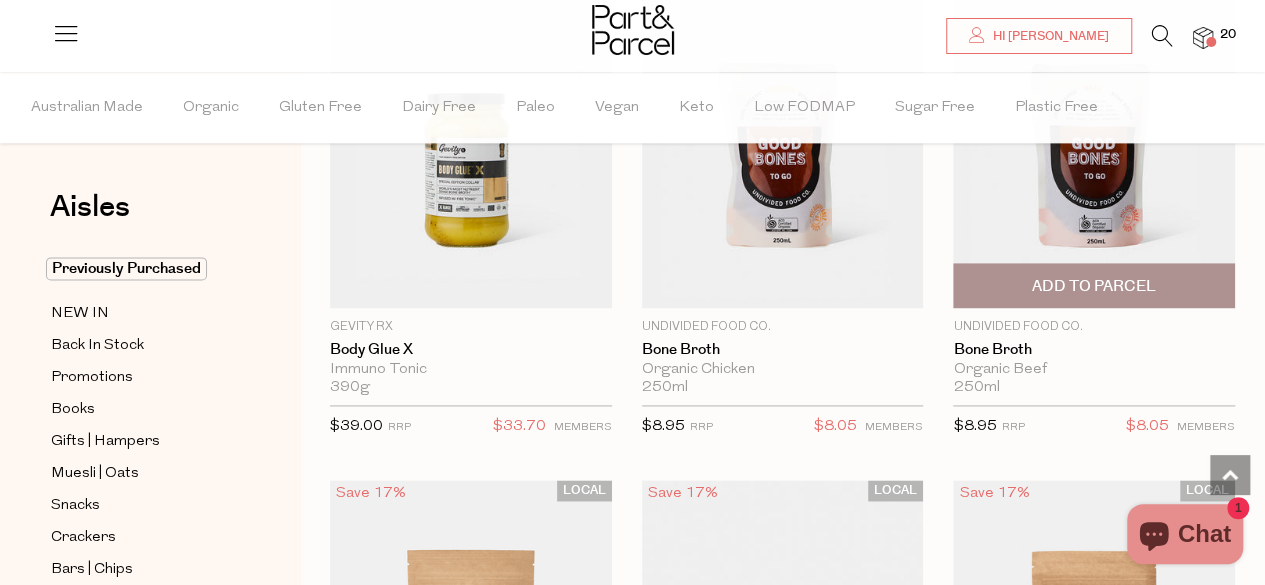 scroll, scrollTop: 1200, scrollLeft: 0, axis: vertical 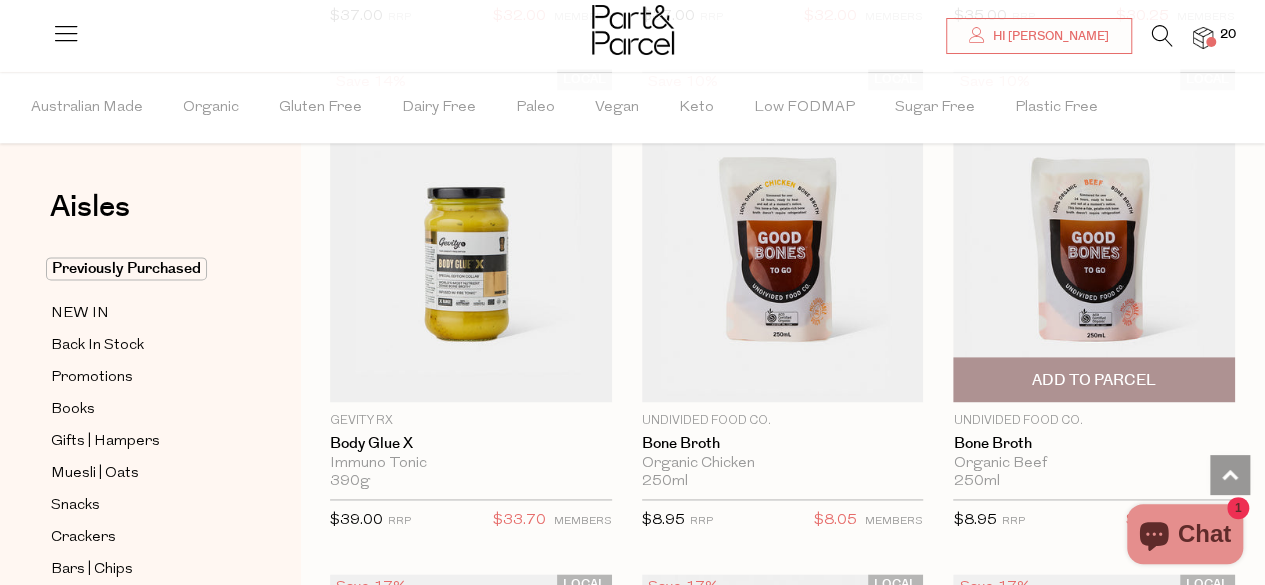 click on "Add To Parcel" at bounding box center (1094, 380) 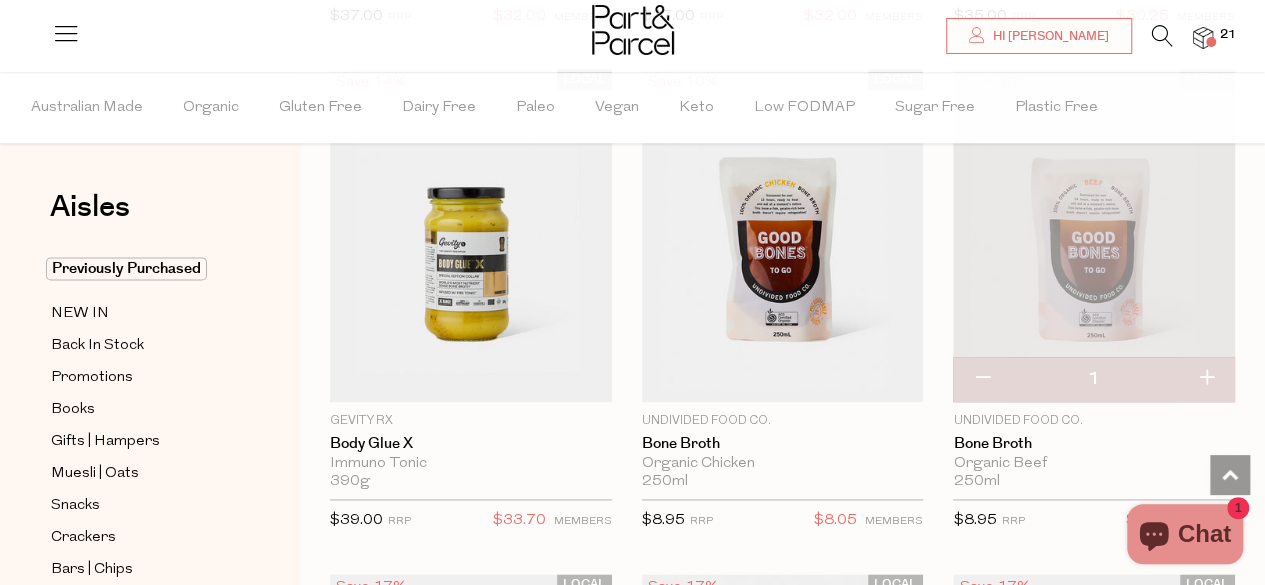 click at bounding box center [1206, 379] 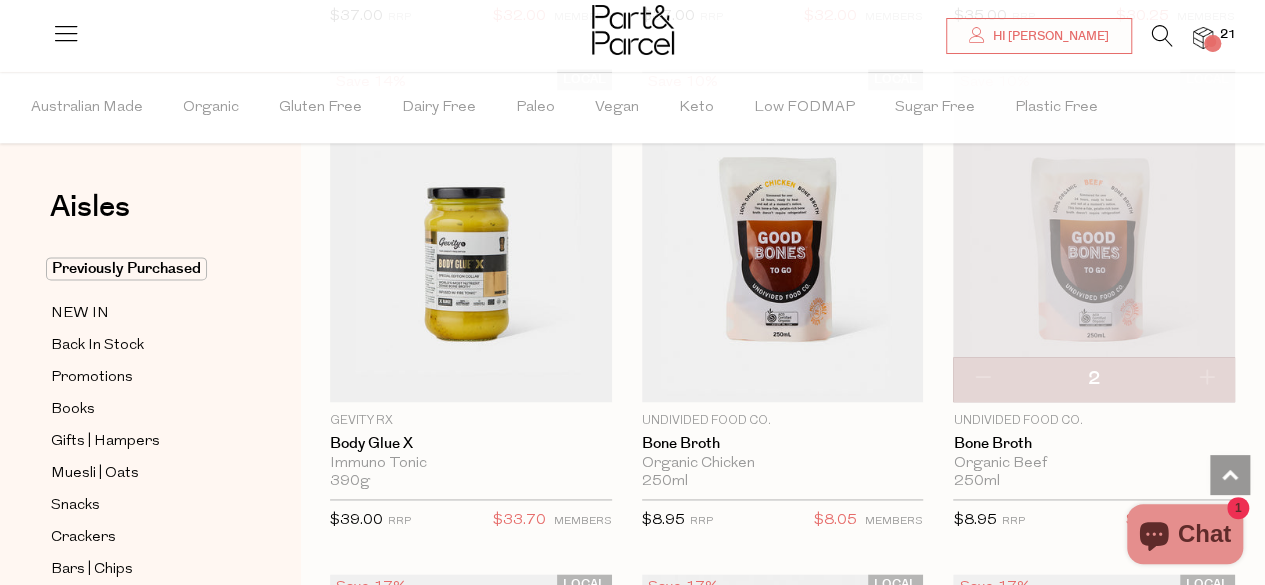 click at bounding box center (1206, 379) 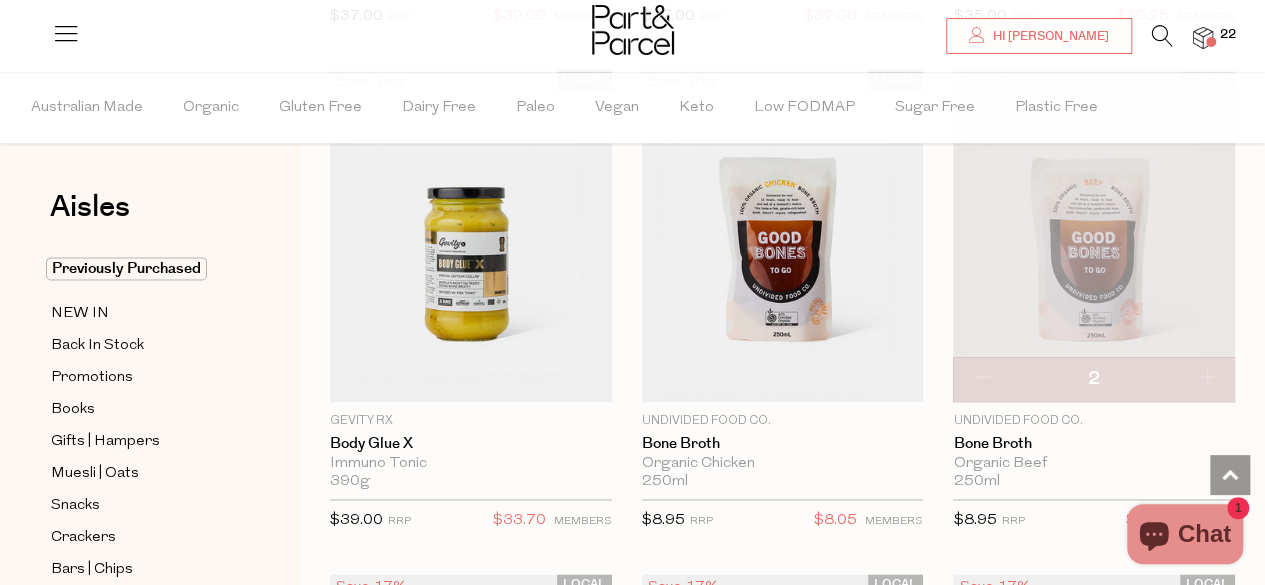 type on "3" 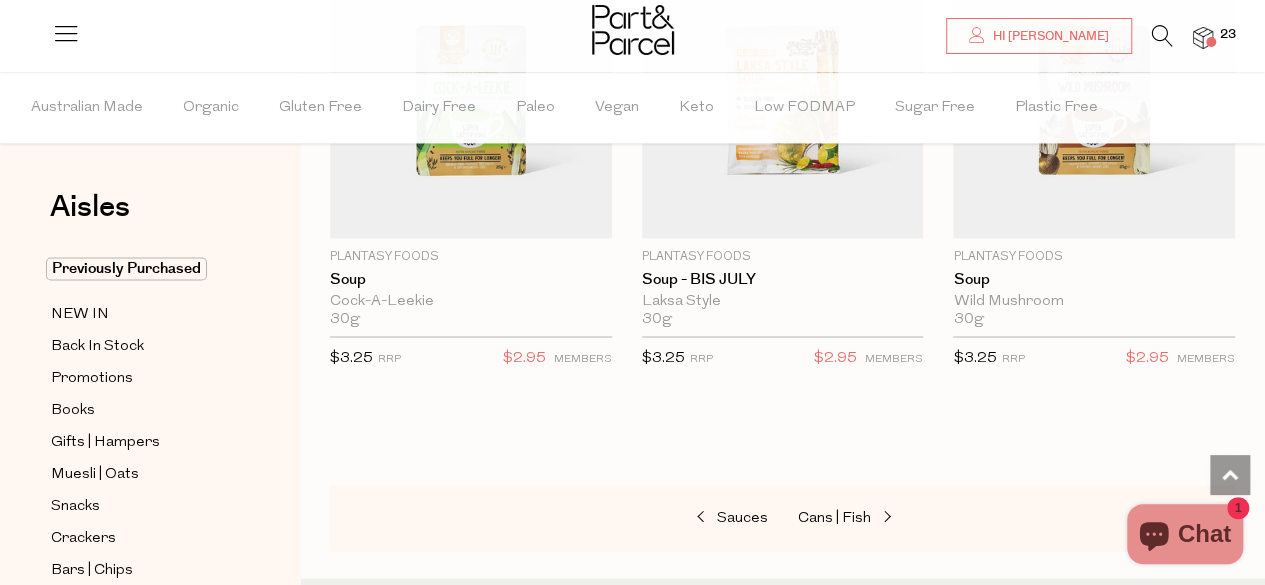 scroll, scrollTop: 5534, scrollLeft: 0, axis: vertical 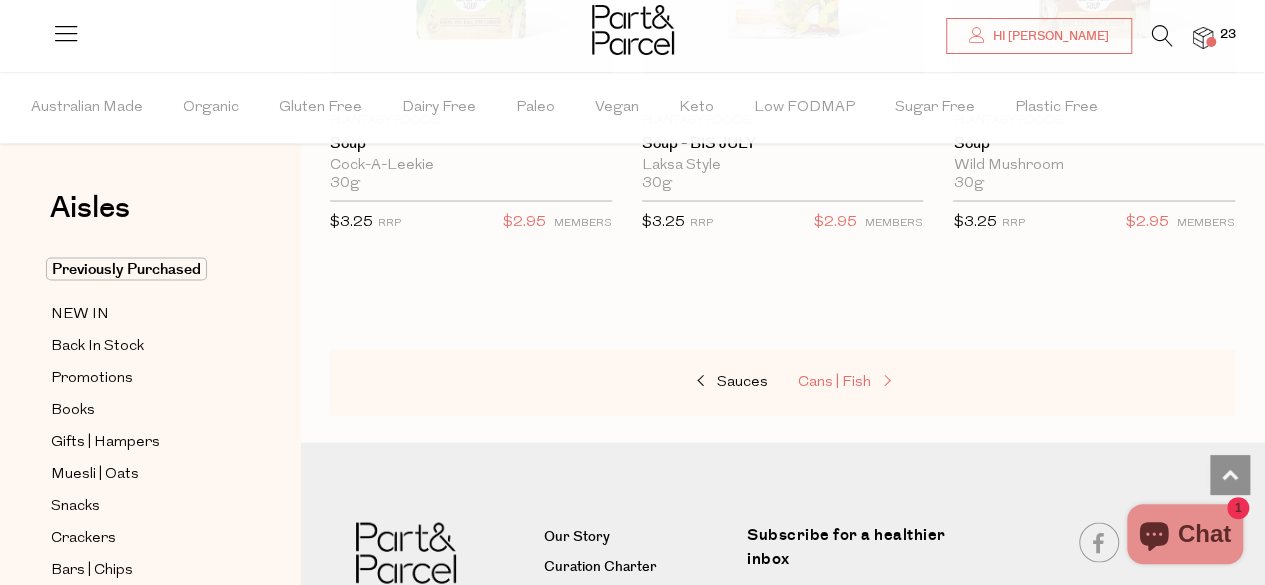 click on "Cans | Fish" at bounding box center [834, 381] 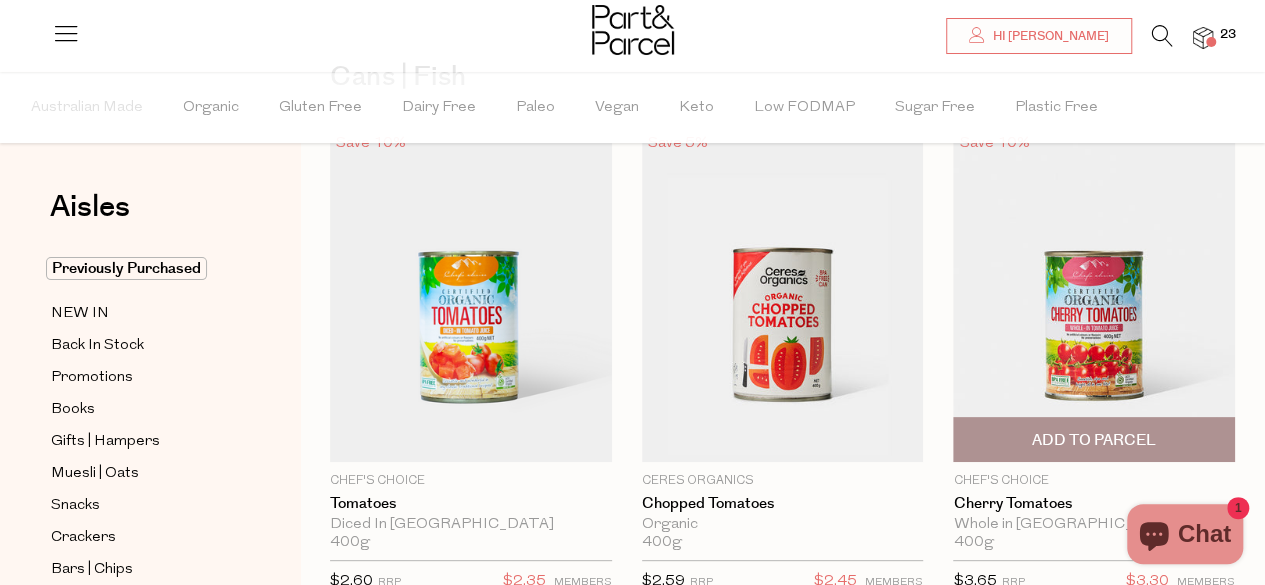 scroll, scrollTop: 200, scrollLeft: 0, axis: vertical 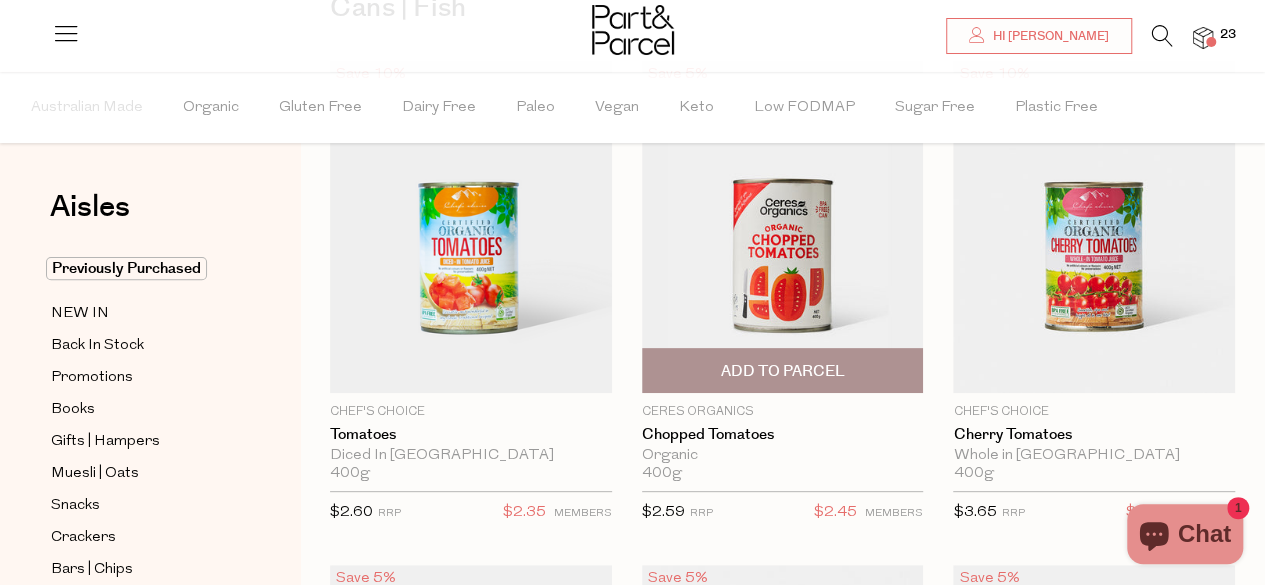 click on "Add To Parcel" at bounding box center [782, 371] 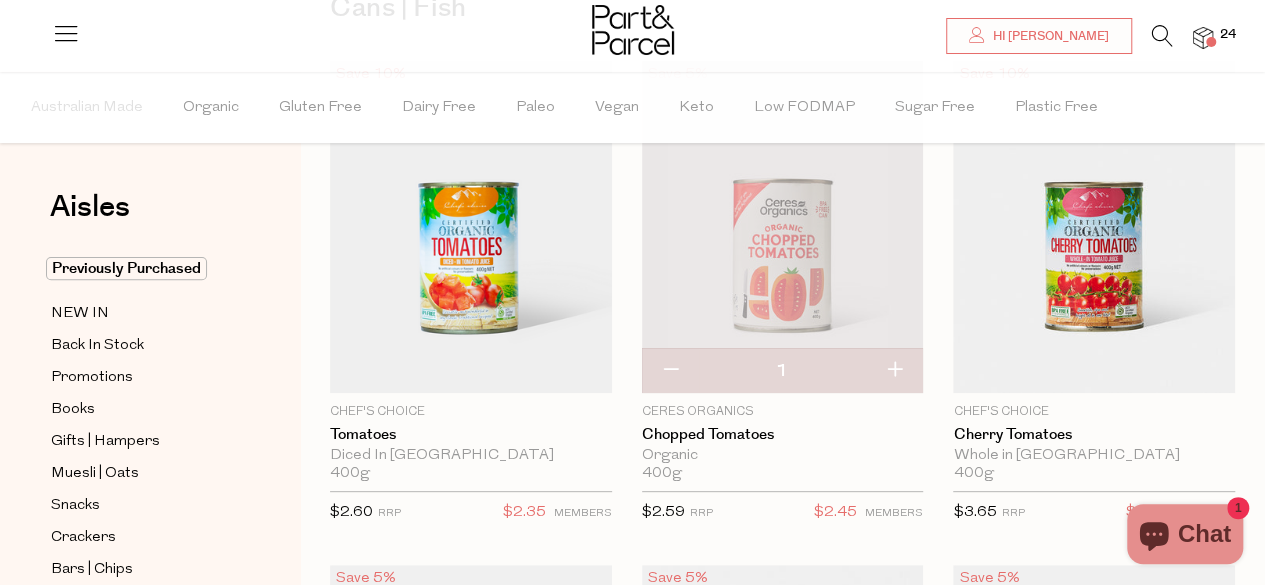 click at bounding box center [894, 371] 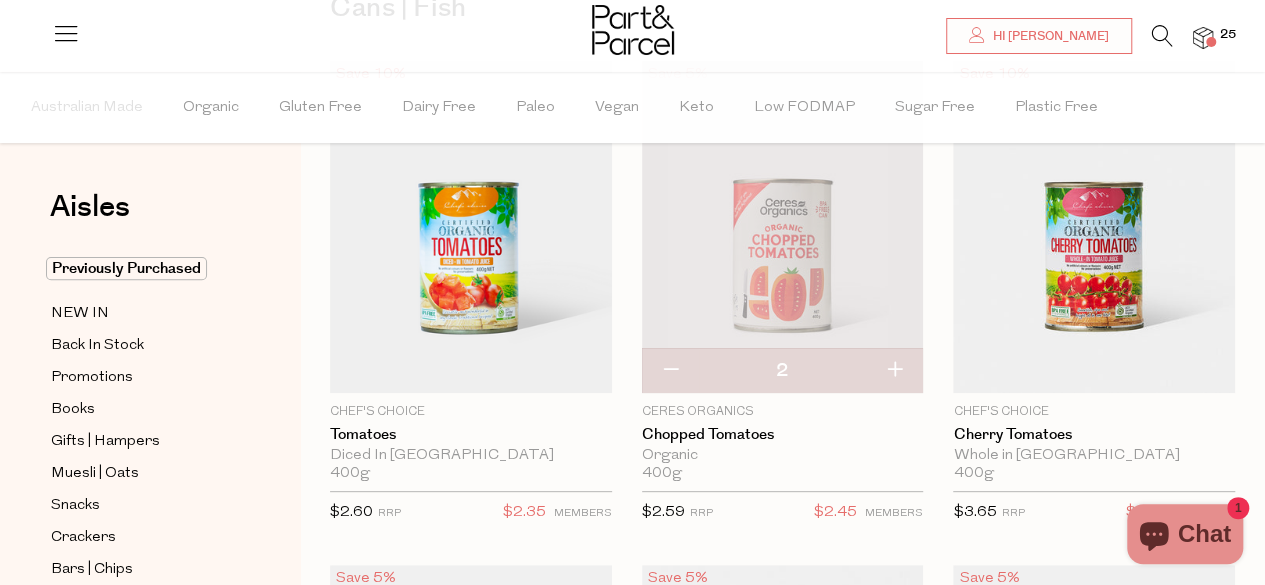 click at bounding box center [894, 371] 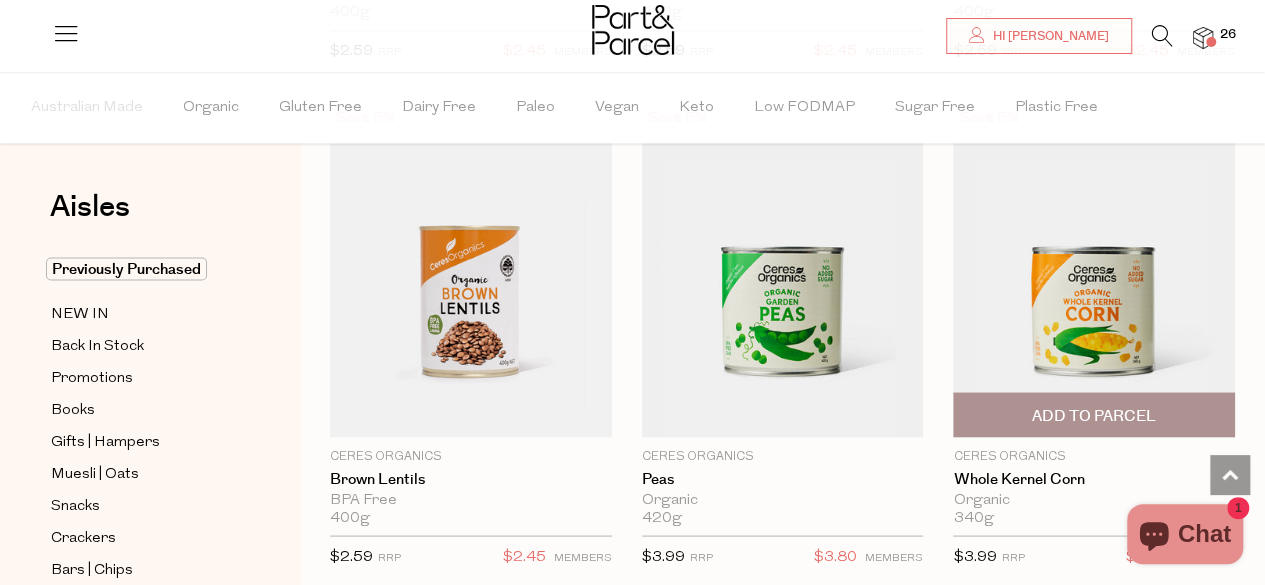scroll, scrollTop: 1700, scrollLeft: 0, axis: vertical 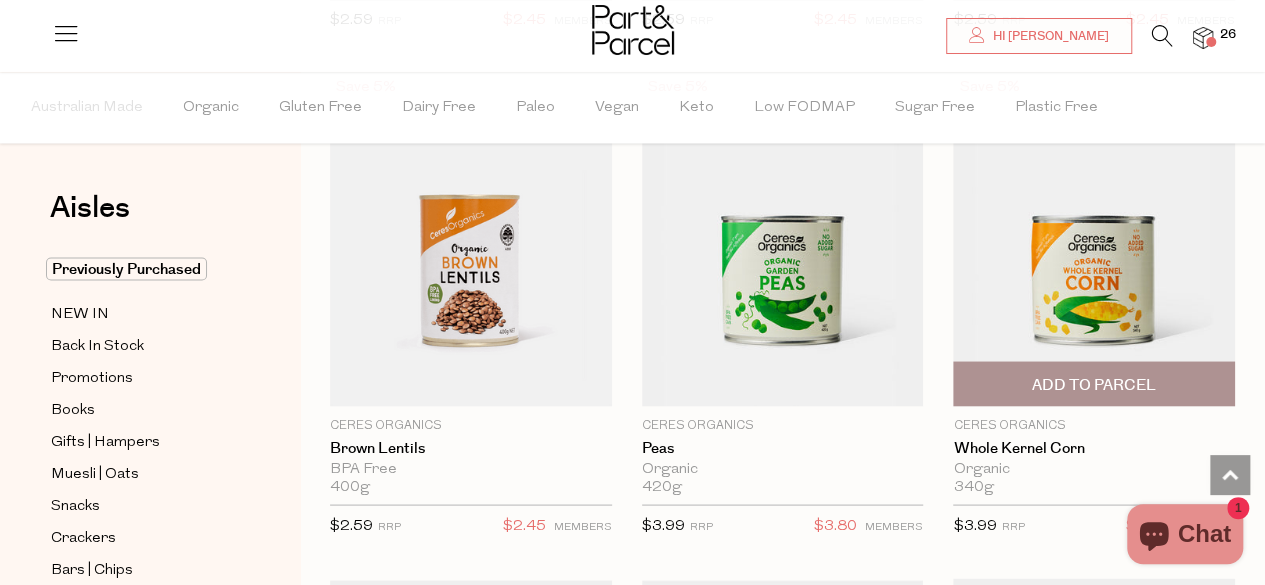 click on "Add To Parcel" at bounding box center (1094, 384) 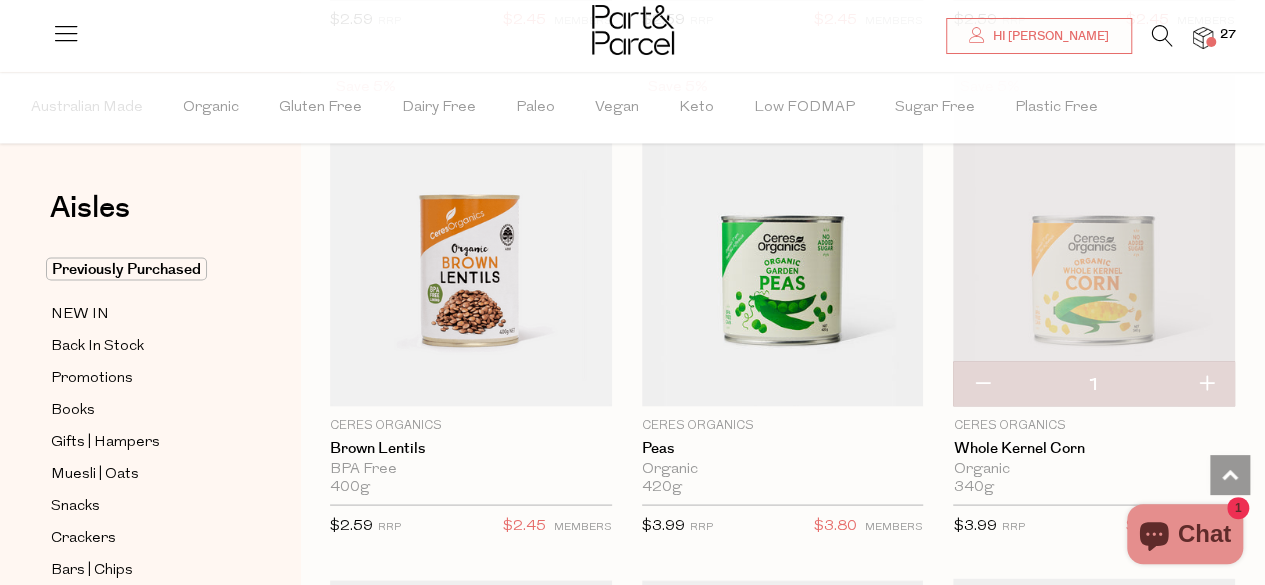 click at bounding box center [1206, 384] 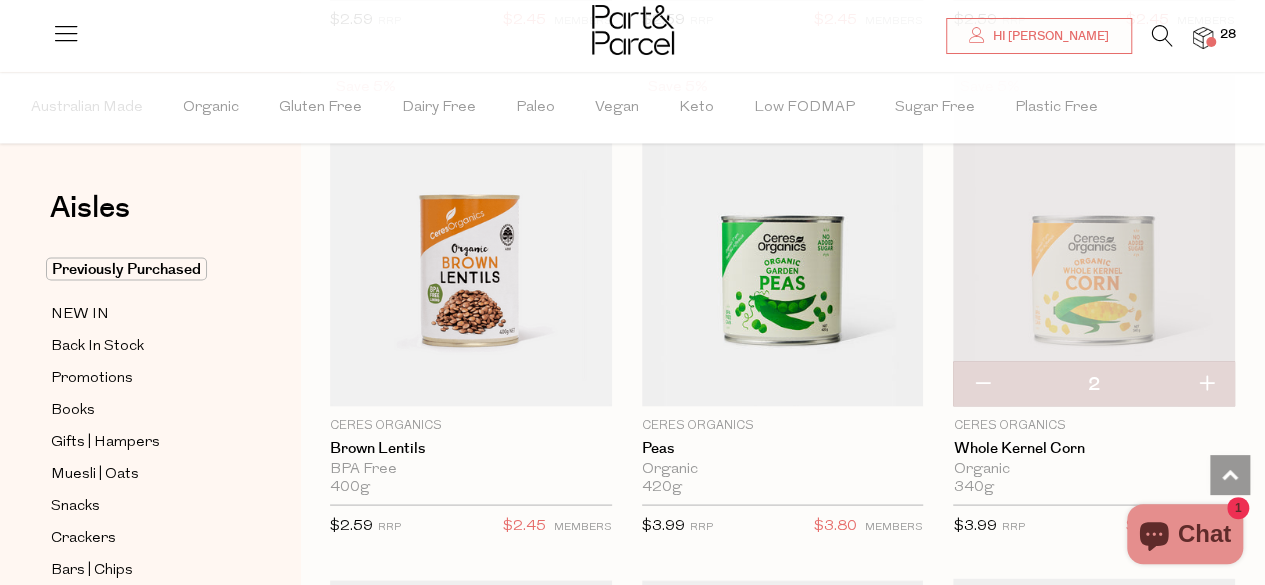click at bounding box center (1206, 384) 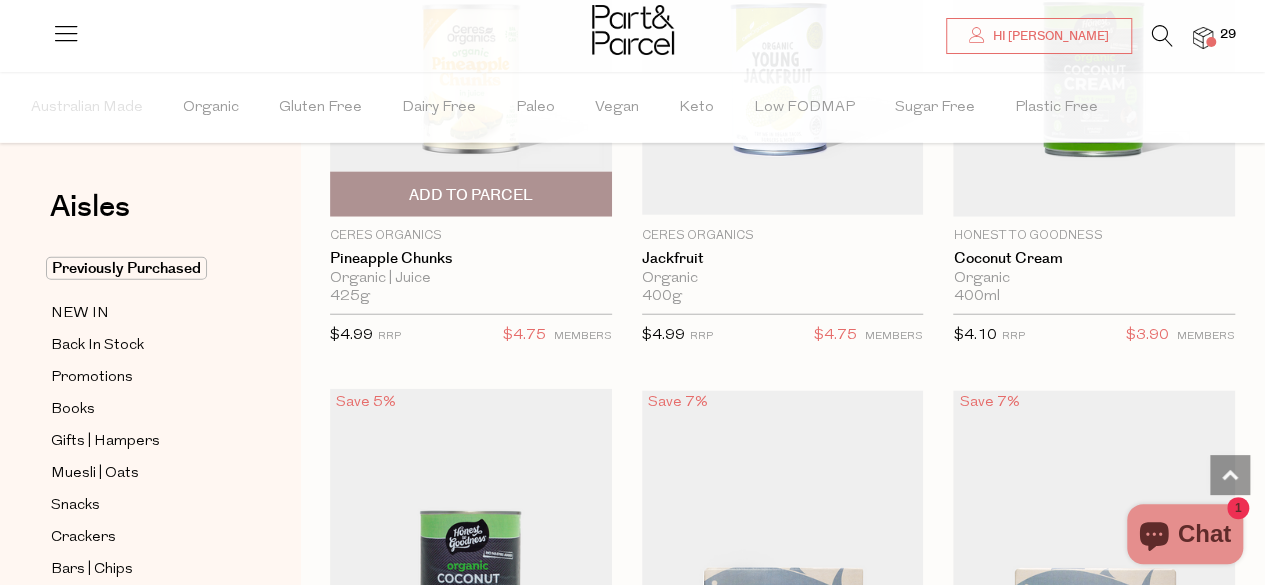 scroll, scrollTop: 2200, scrollLeft: 0, axis: vertical 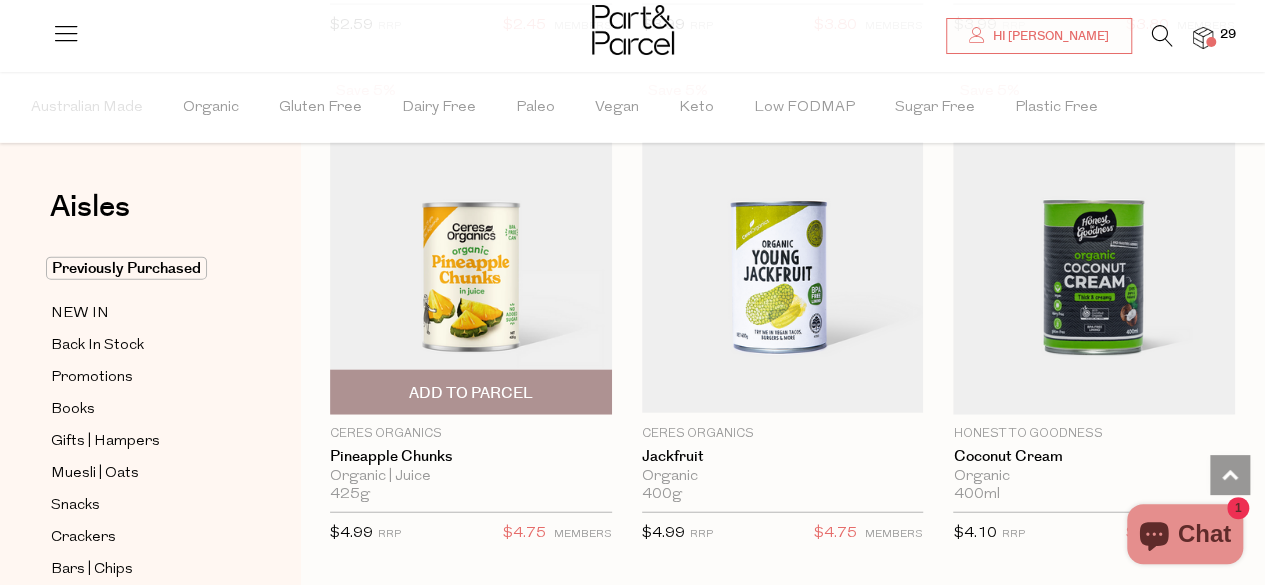 click on "Add To Parcel" at bounding box center [471, 393] 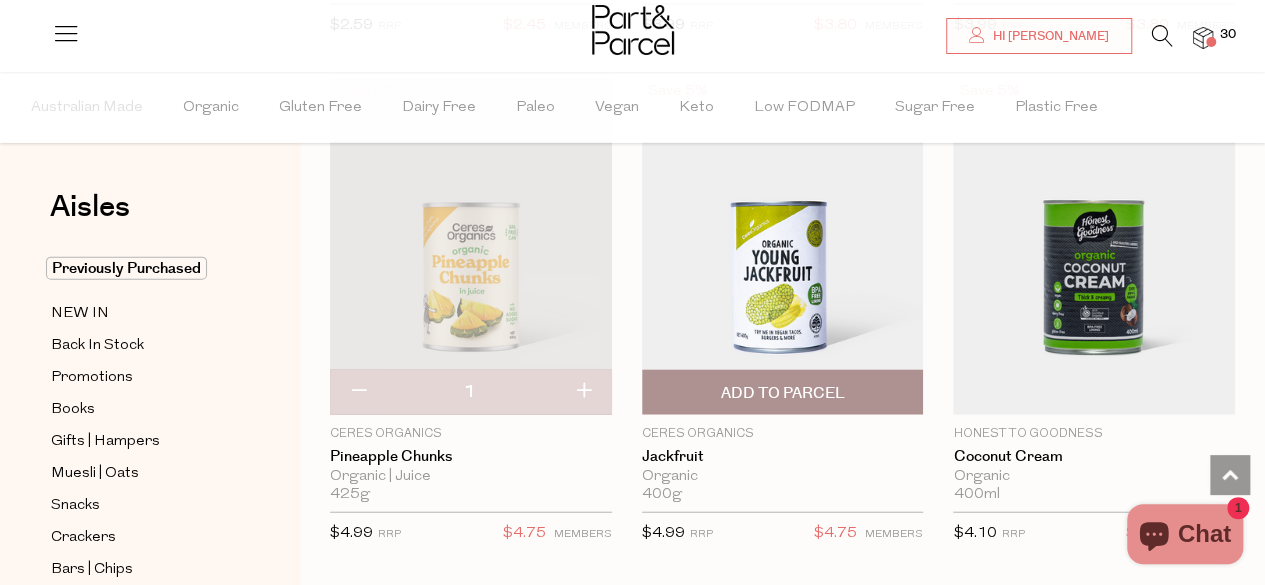 drag, startPoint x: 586, startPoint y: 377, endPoint x: 666, endPoint y: 390, distance: 81.04937 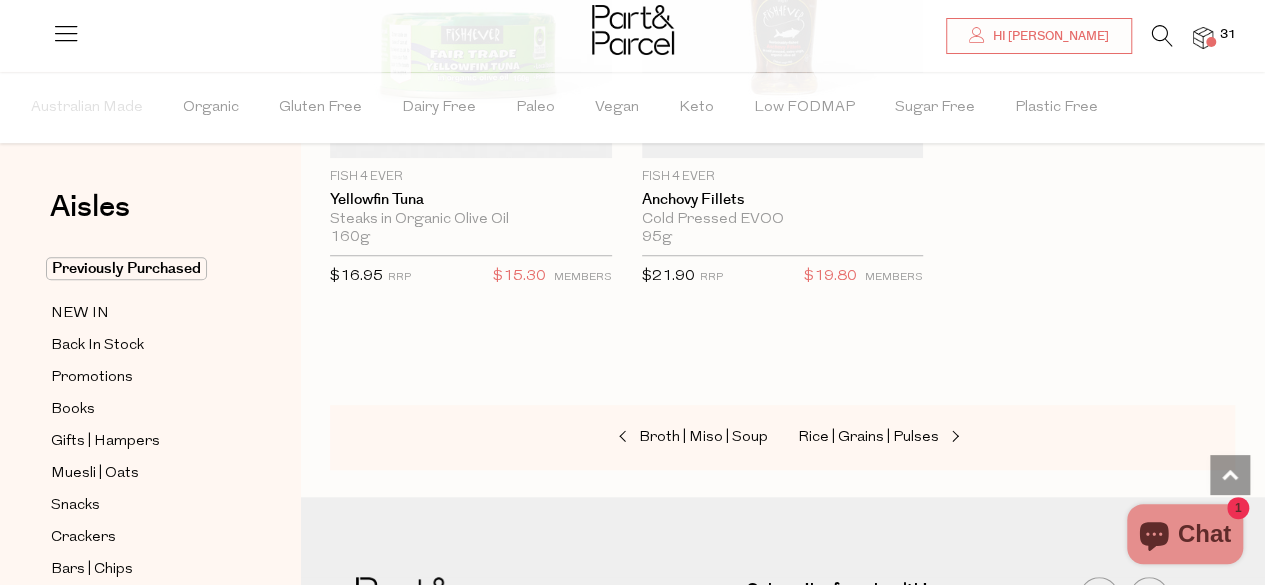 scroll, scrollTop: 4600, scrollLeft: 0, axis: vertical 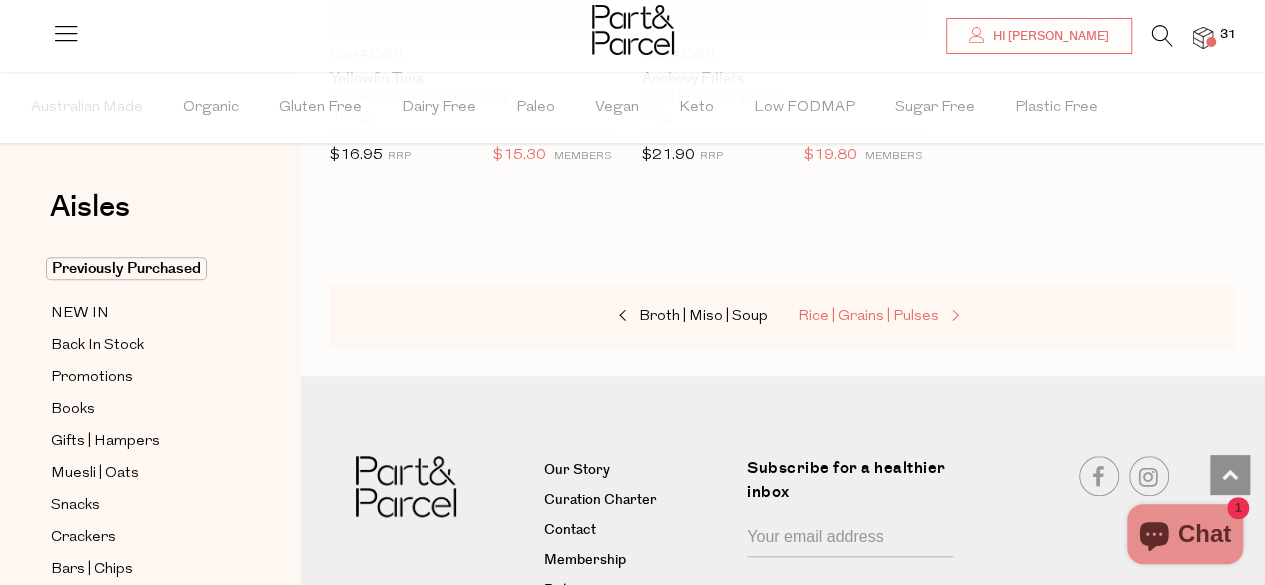click on "Rice | Grains | Pulses" at bounding box center (868, 316) 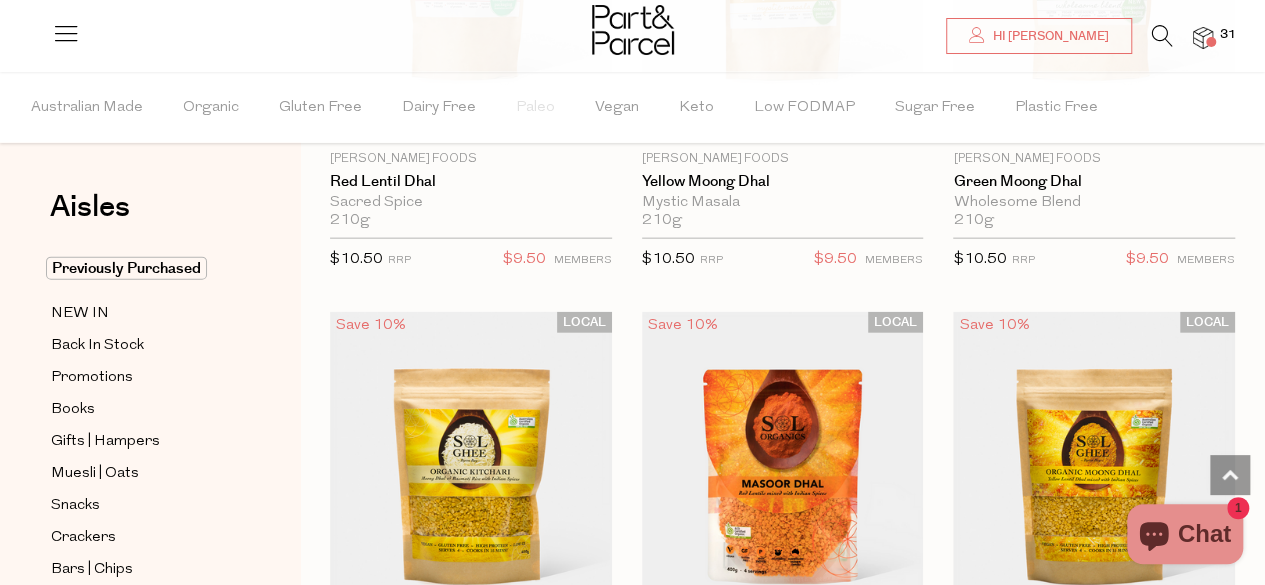 scroll, scrollTop: 6100, scrollLeft: 0, axis: vertical 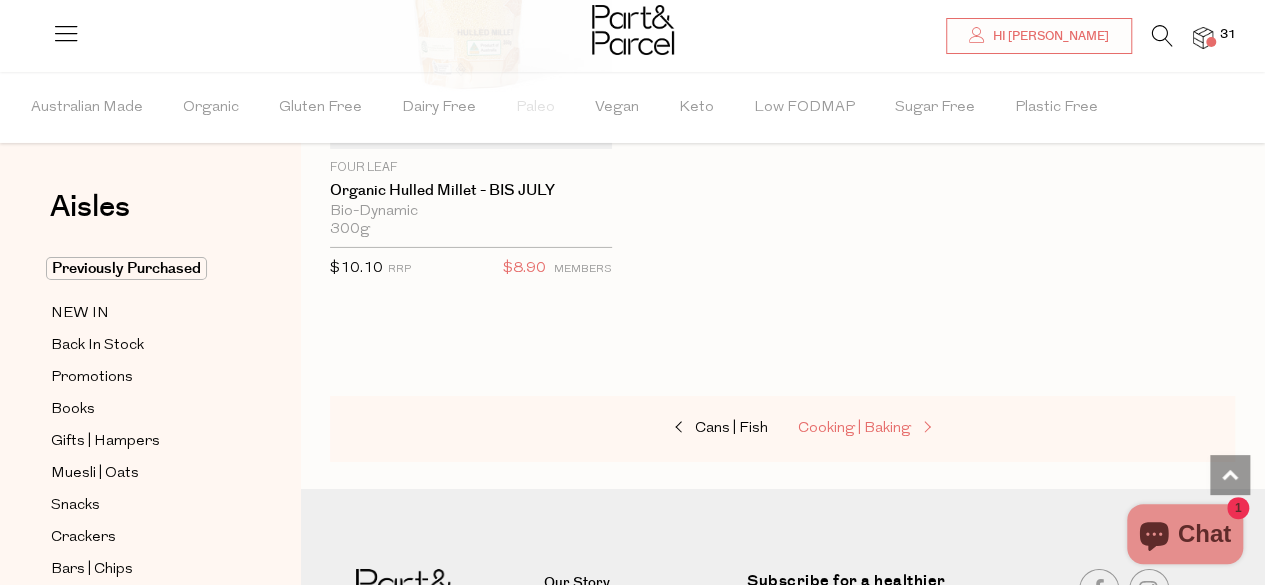 click on "Cooking | Baking" at bounding box center [854, 428] 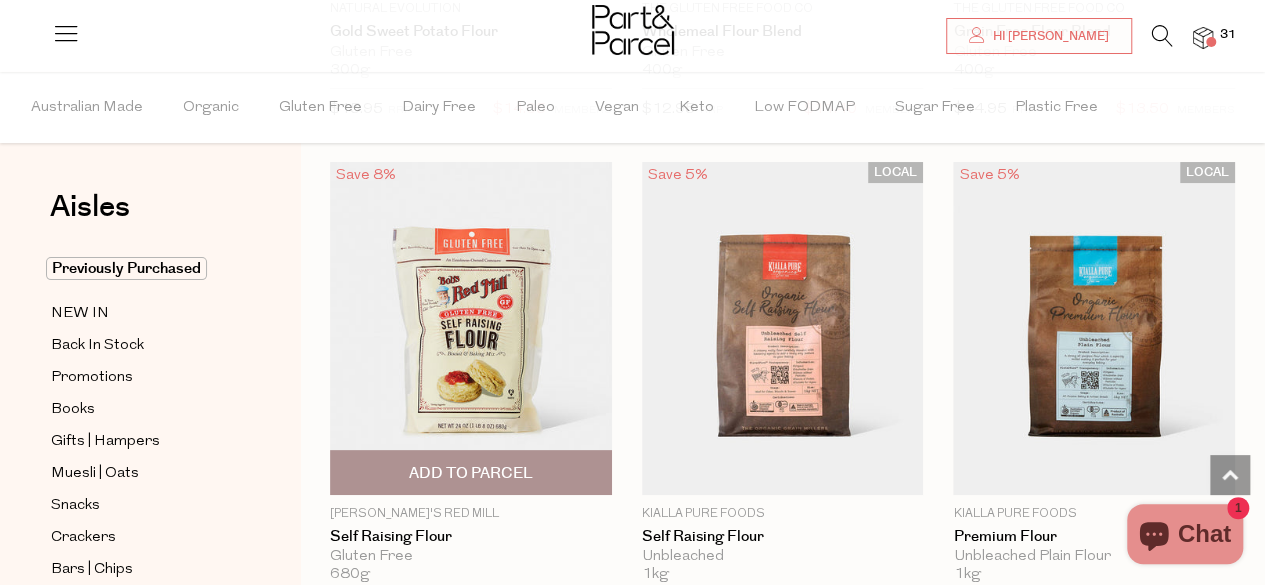 scroll, scrollTop: 7700, scrollLeft: 0, axis: vertical 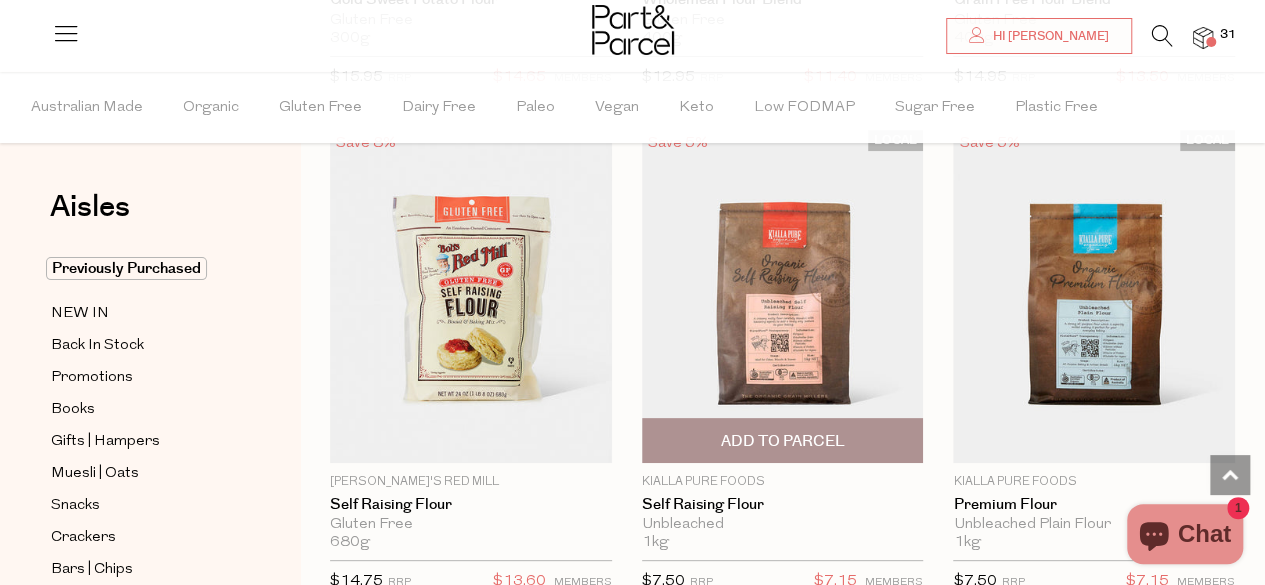 click on "Add To Parcel" at bounding box center [783, 440] 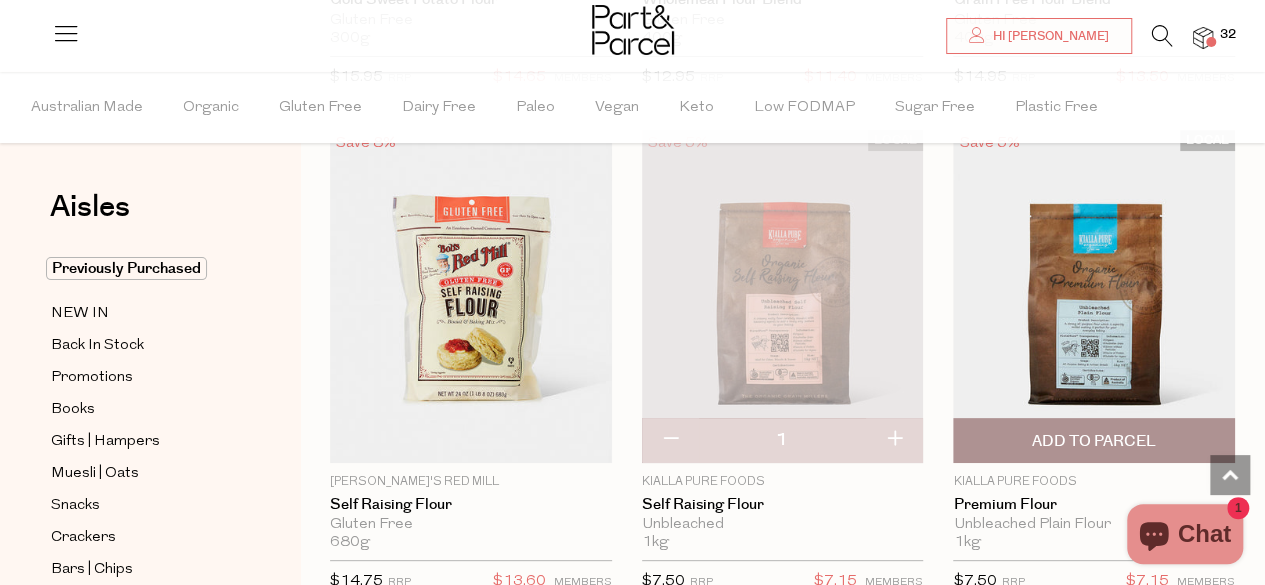click on "Add To Parcel" at bounding box center [1094, 441] 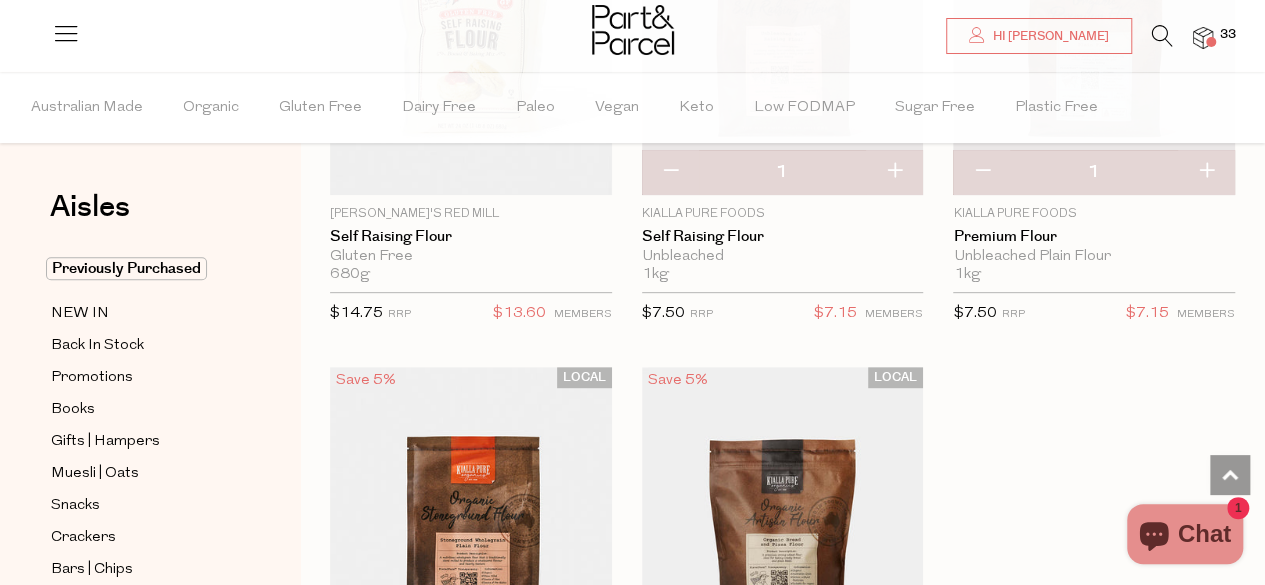 scroll, scrollTop: 8000, scrollLeft: 0, axis: vertical 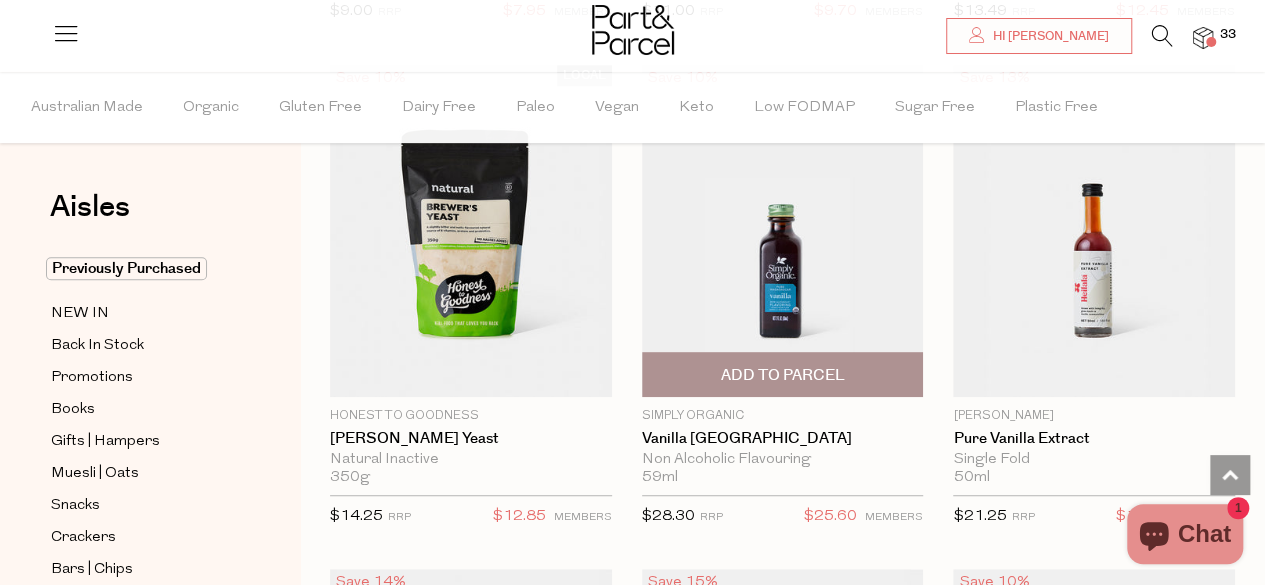 click on "Add To Parcel" at bounding box center [782, 375] 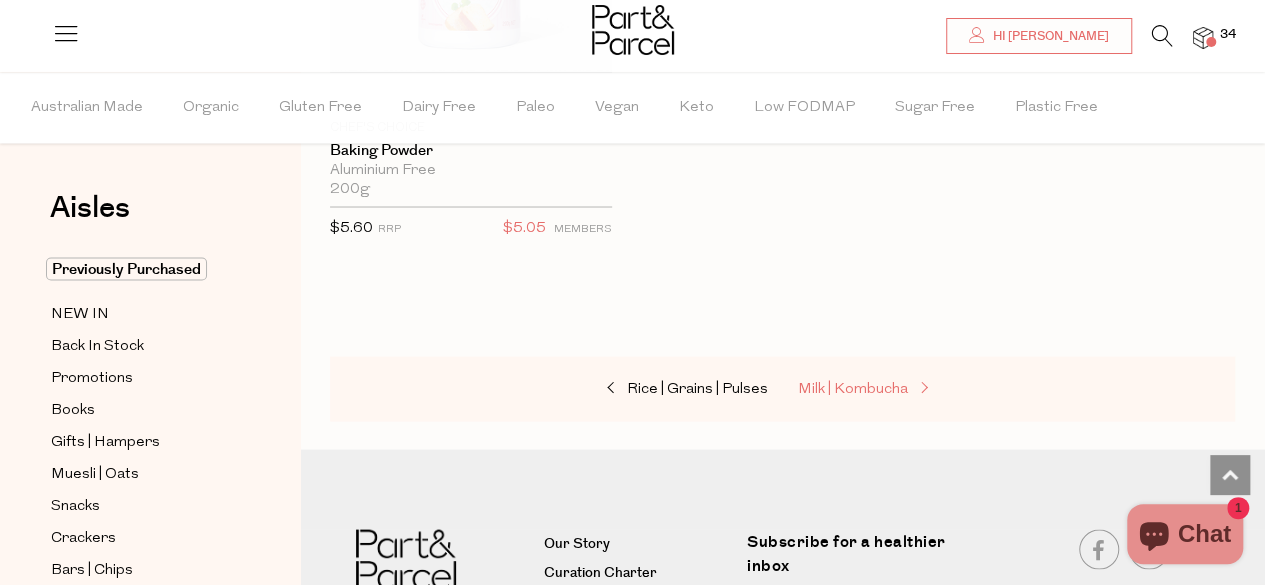 scroll, scrollTop: 13100, scrollLeft: 0, axis: vertical 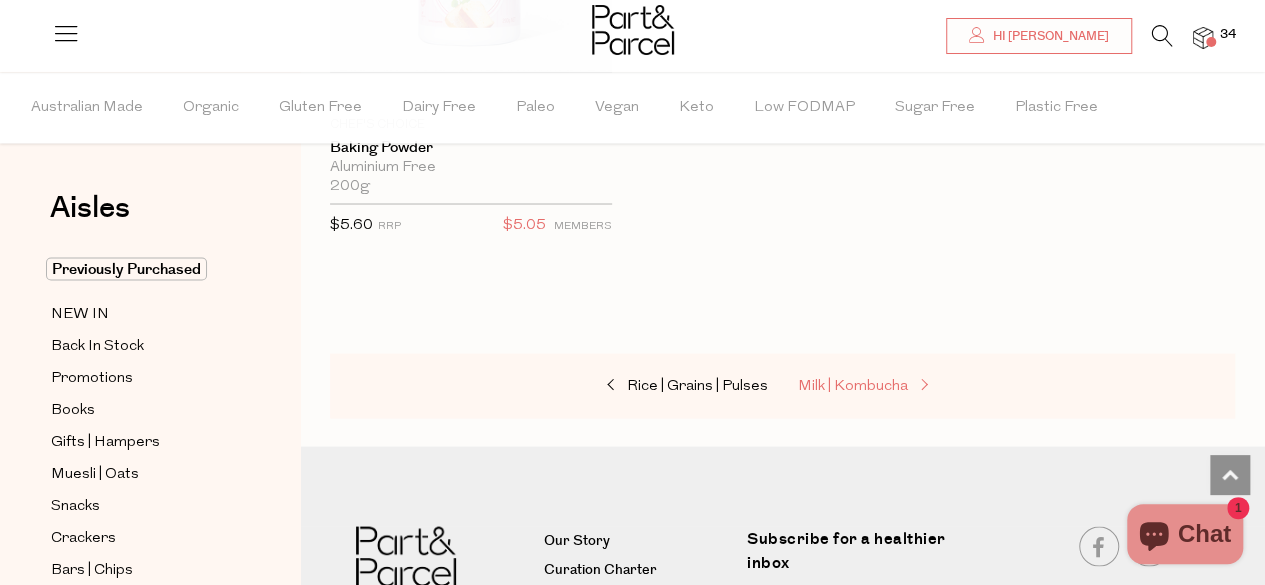 click on "Milk | Kombucha" at bounding box center (853, 385) 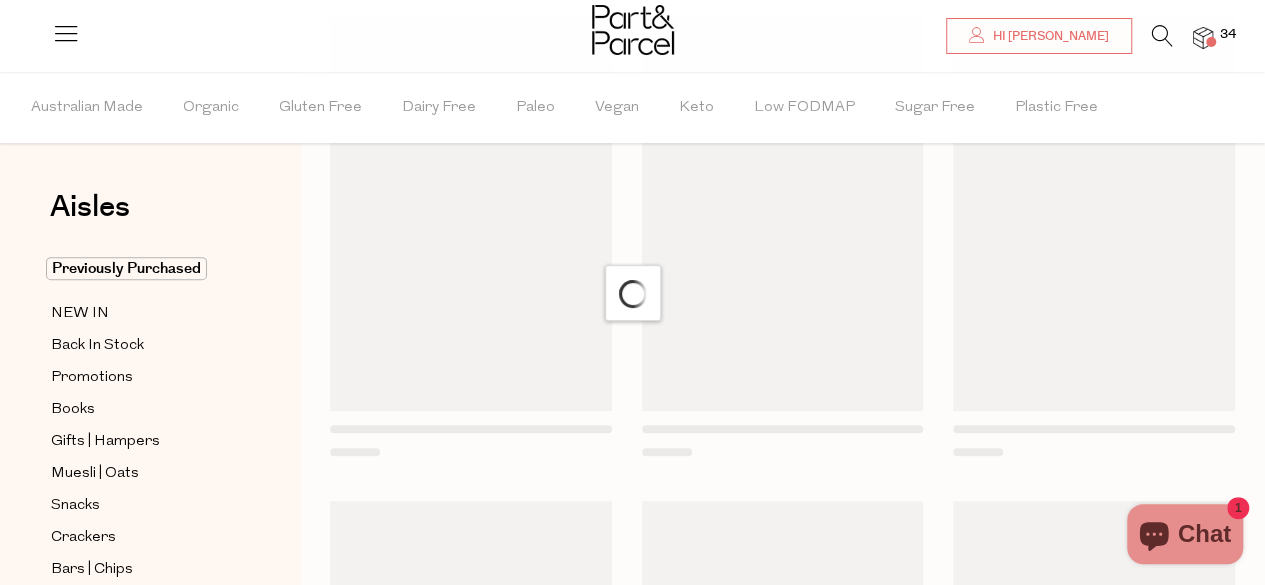 scroll, scrollTop: 0, scrollLeft: 0, axis: both 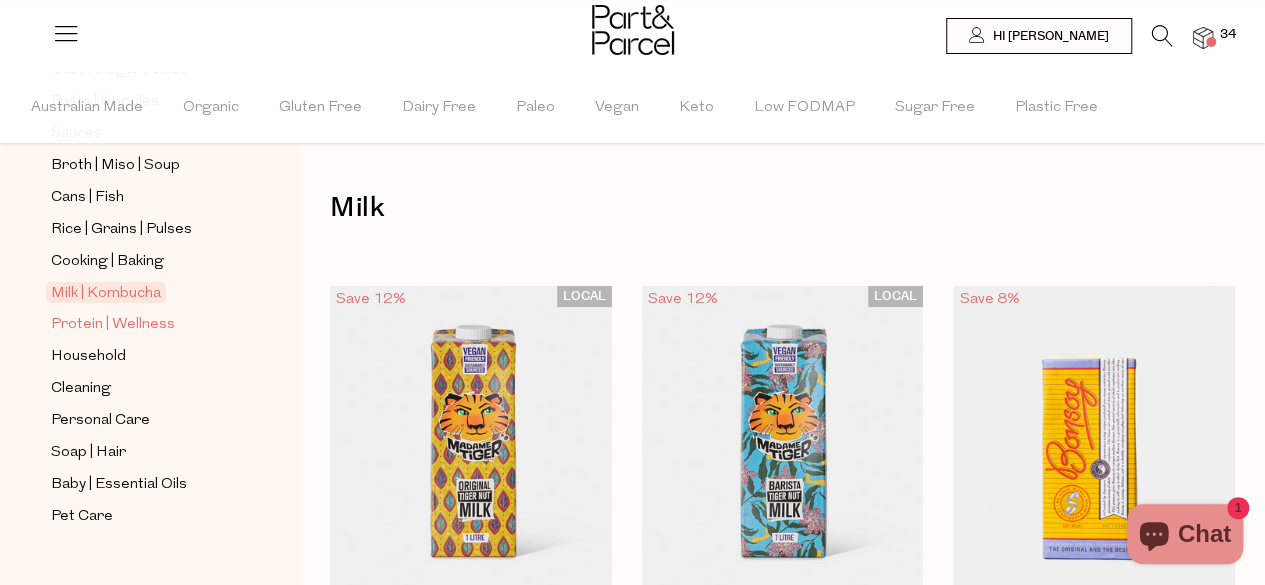 click on "Protein | Wellness" at bounding box center (113, 325) 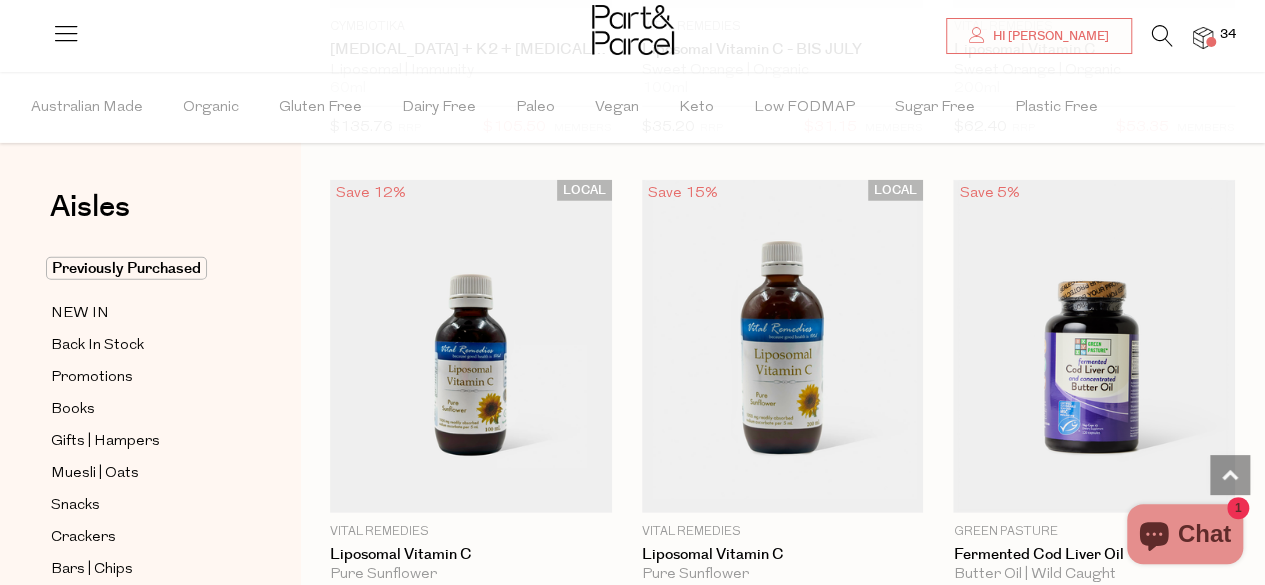 scroll, scrollTop: 2611, scrollLeft: 0, axis: vertical 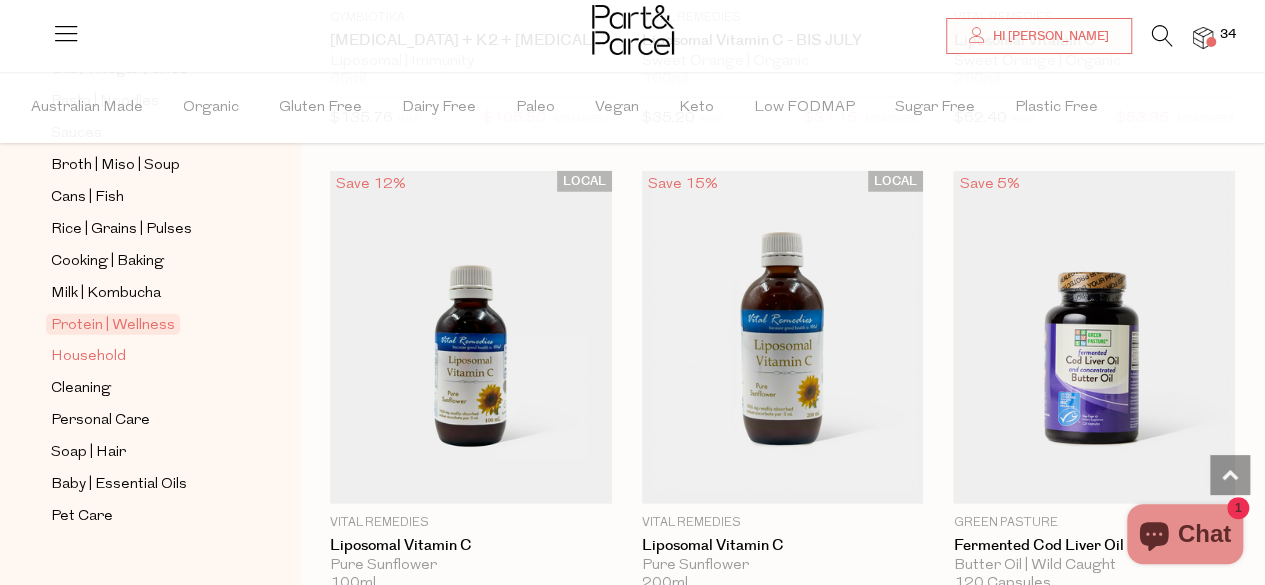 click on "Household" at bounding box center (88, 357) 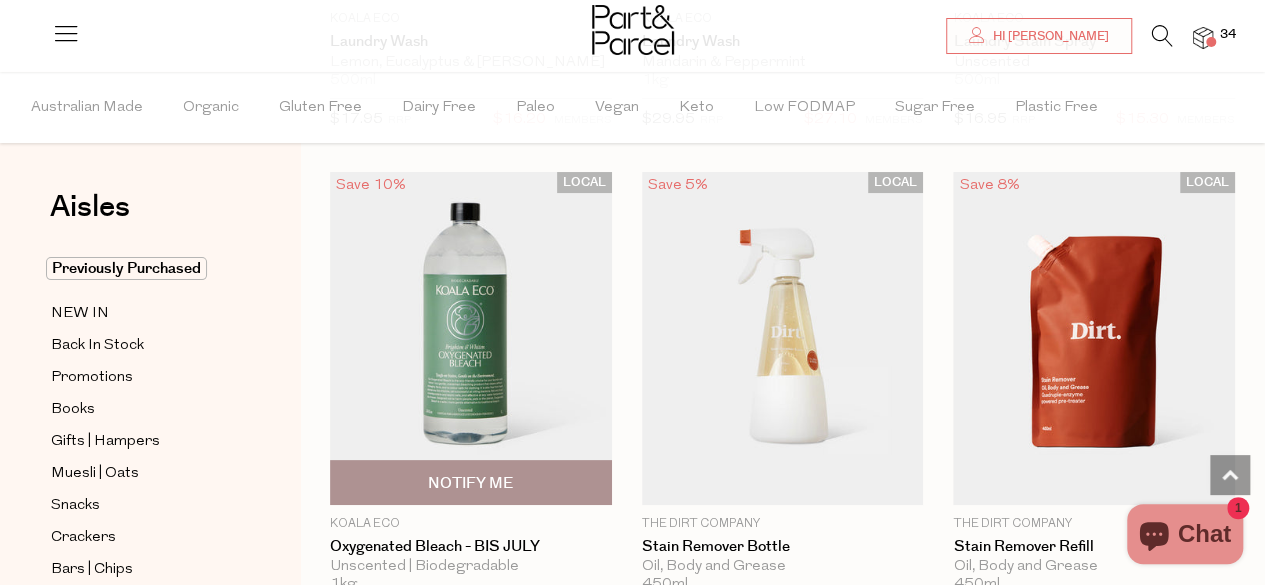 scroll, scrollTop: 7700, scrollLeft: 0, axis: vertical 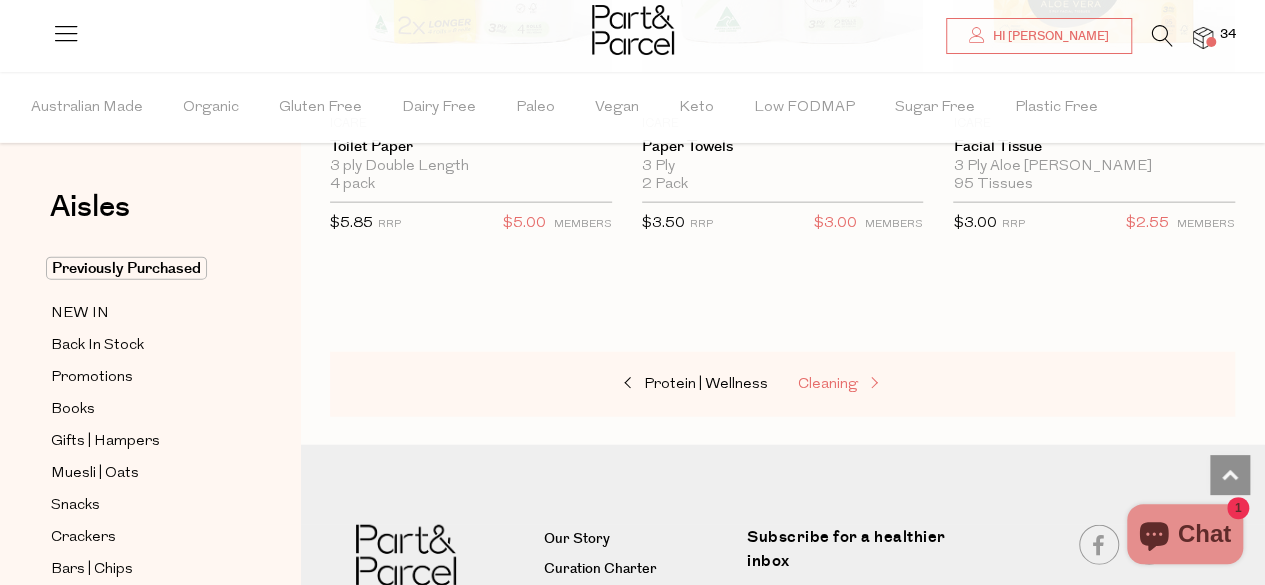 click on "Cleaning" at bounding box center [828, 384] 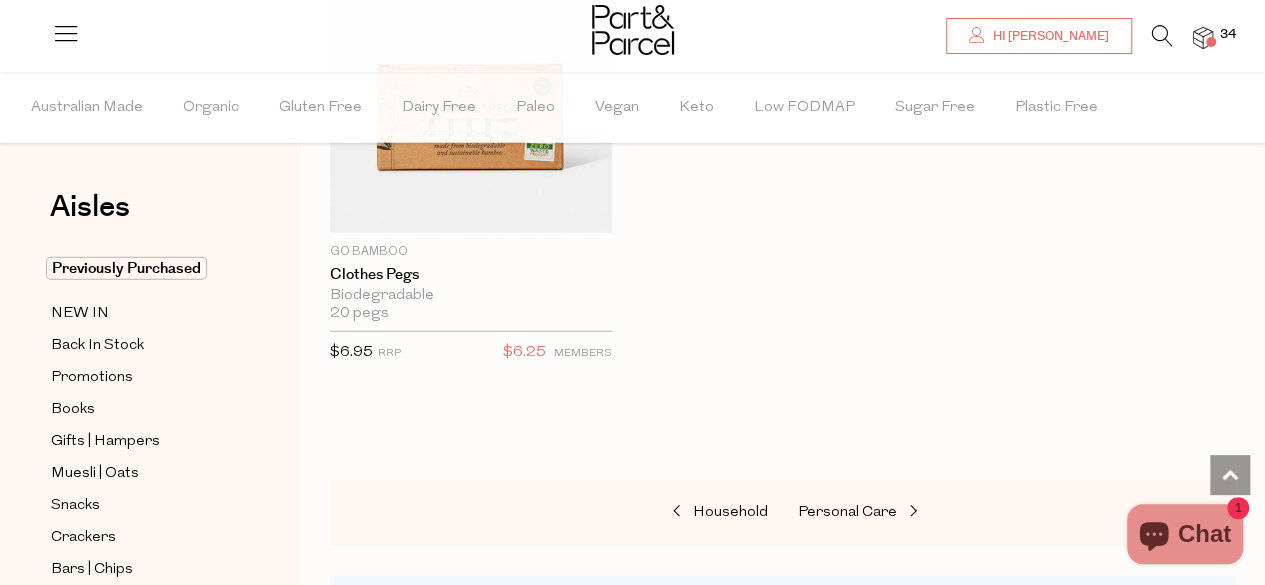 scroll, scrollTop: 2500, scrollLeft: 0, axis: vertical 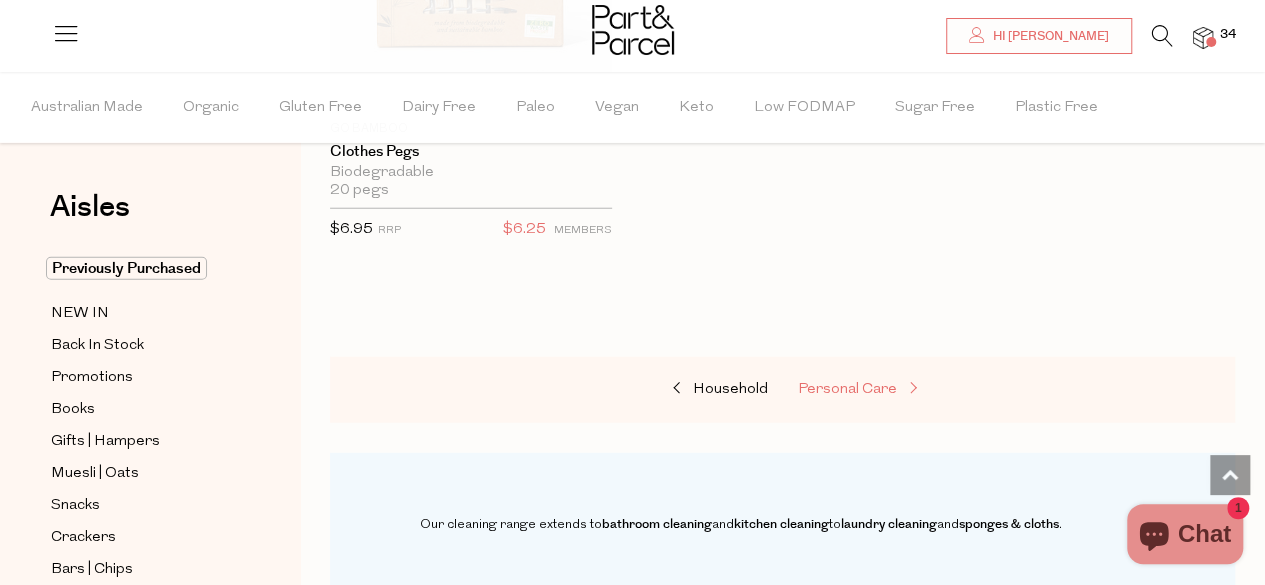 click on "Personal Care" at bounding box center [847, 389] 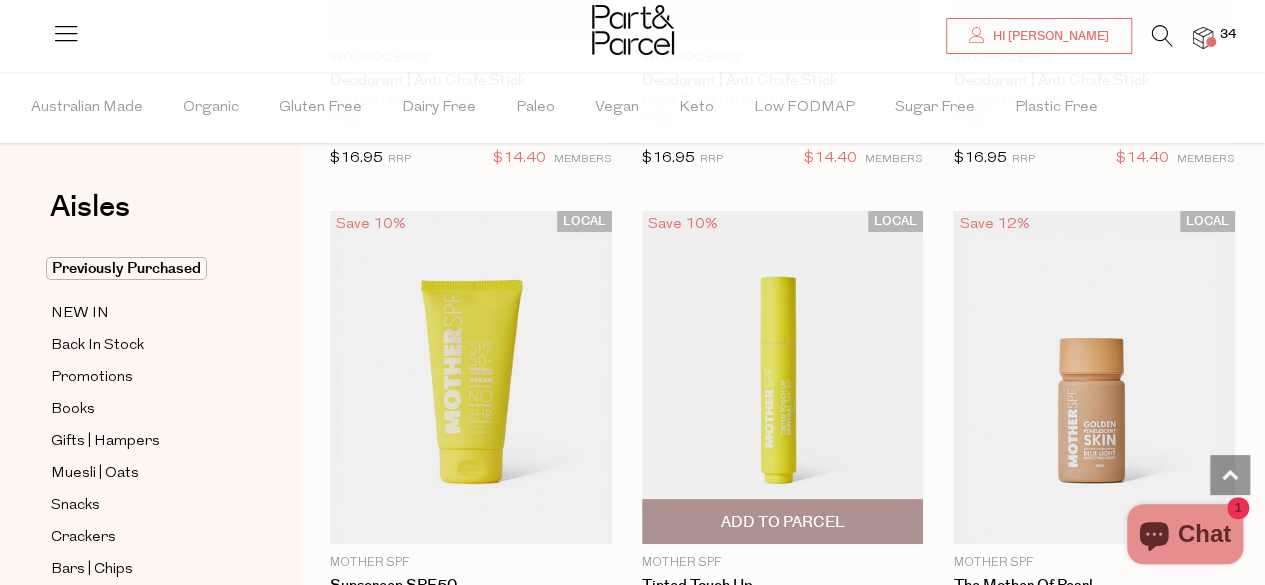 scroll, scrollTop: 7700, scrollLeft: 0, axis: vertical 